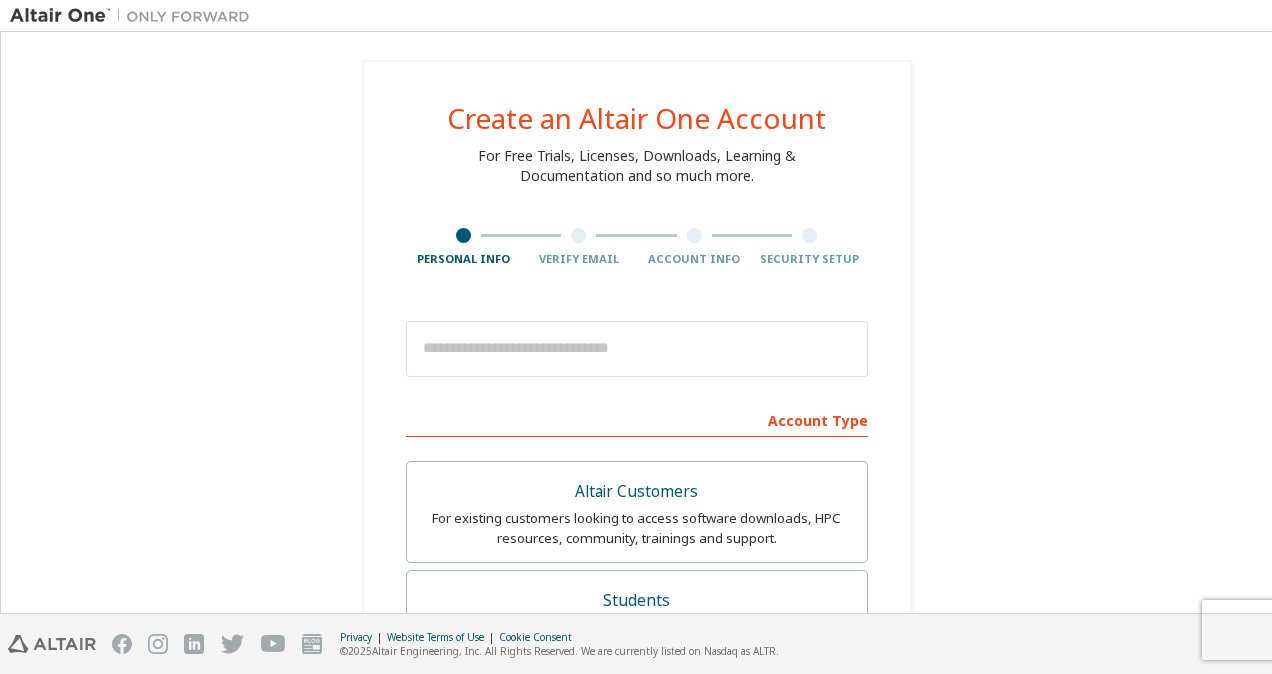 scroll, scrollTop: 0, scrollLeft: 0, axis: both 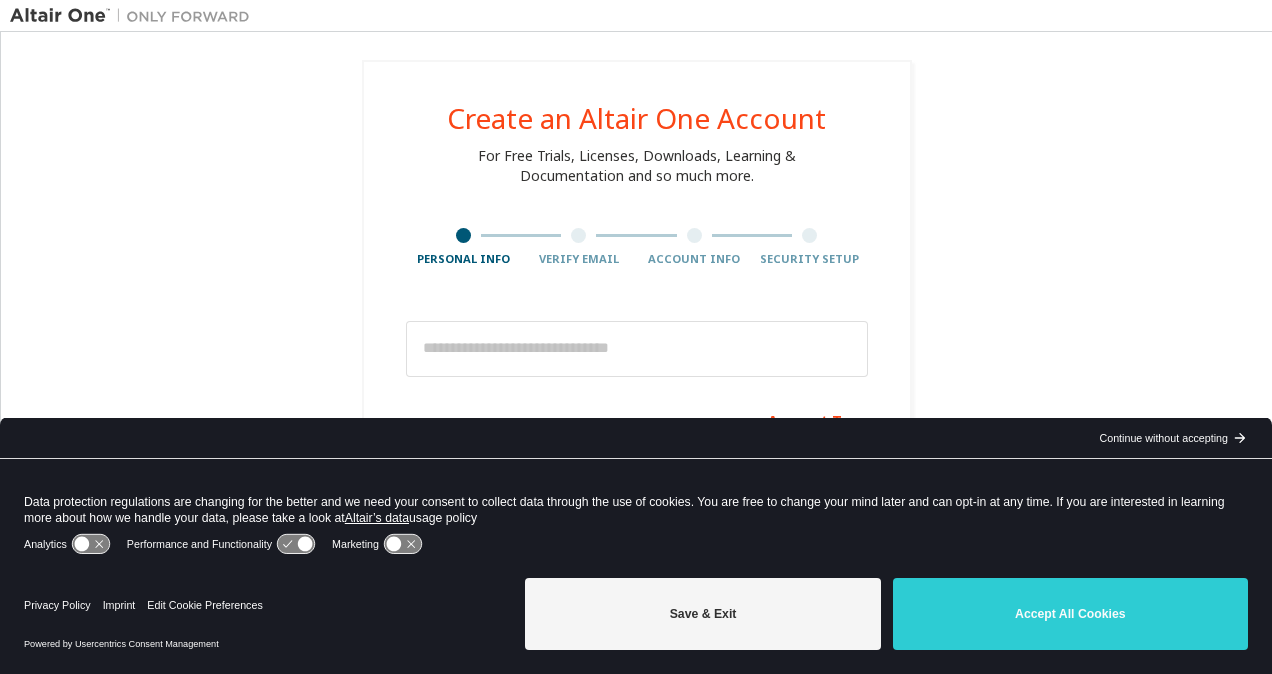 drag, startPoint x: 1131, startPoint y: 614, endPoint x: 1131, endPoint y: 600, distance: 14 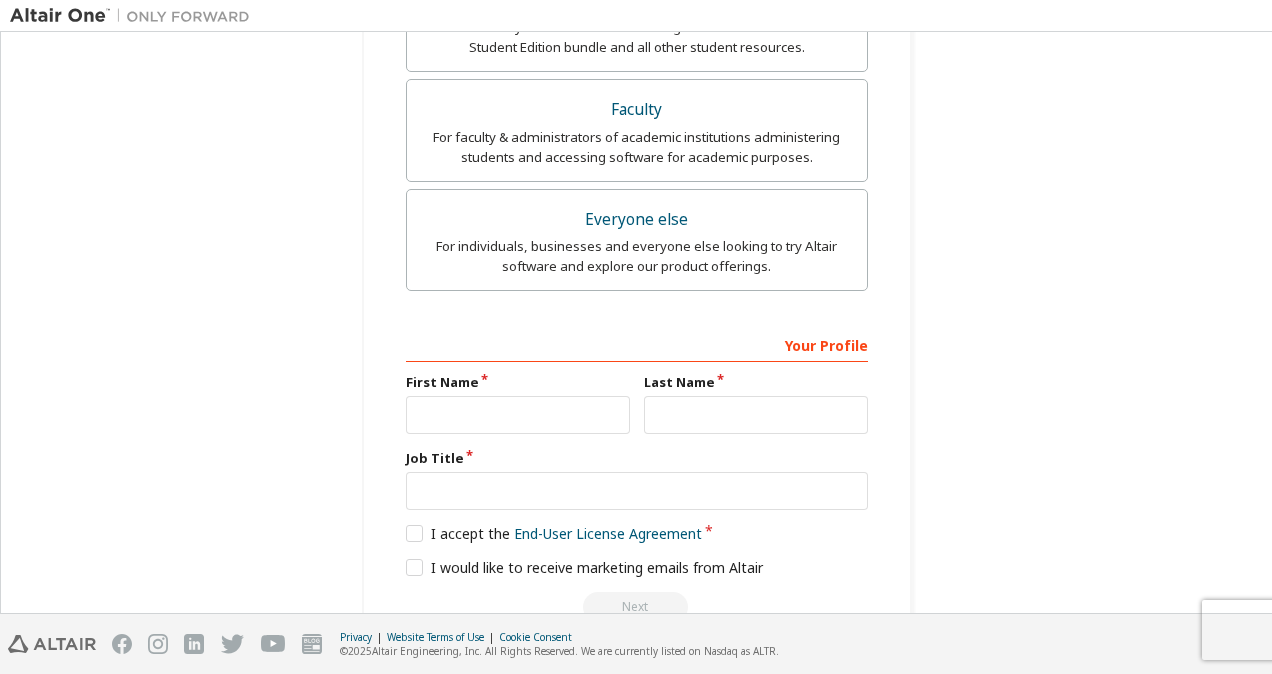 scroll, scrollTop: 0, scrollLeft: 0, axis: both 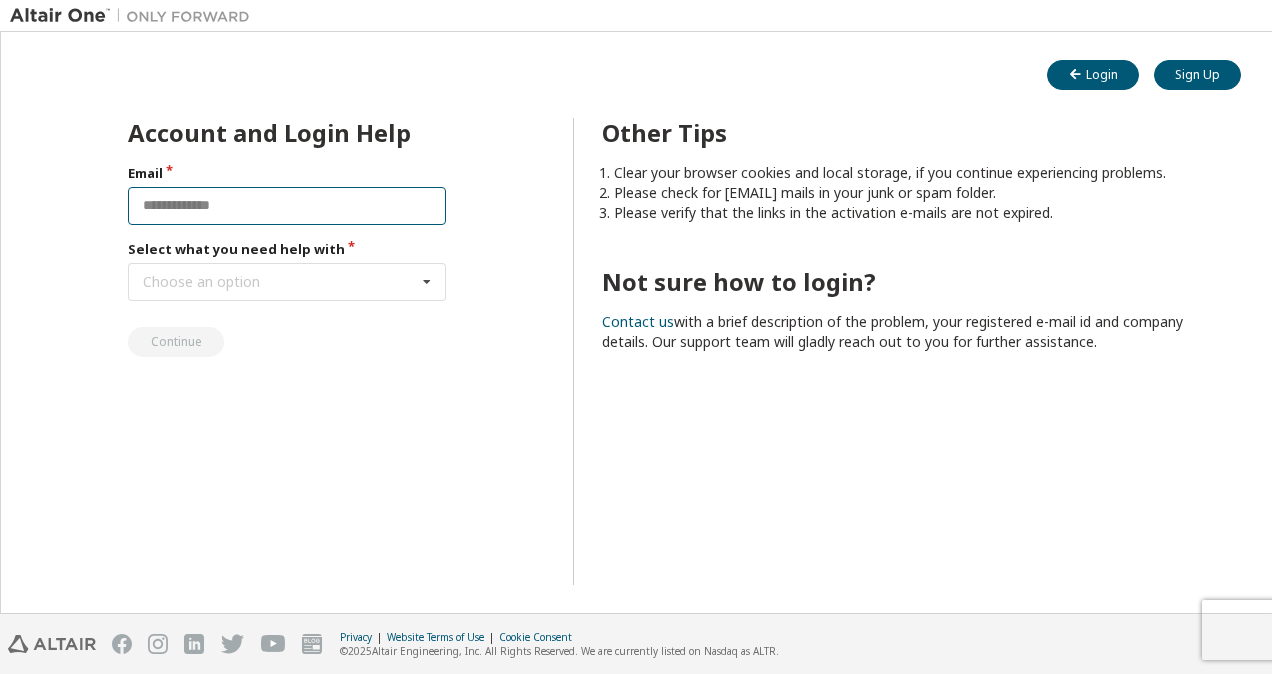 click at bounding box center (287, 206) 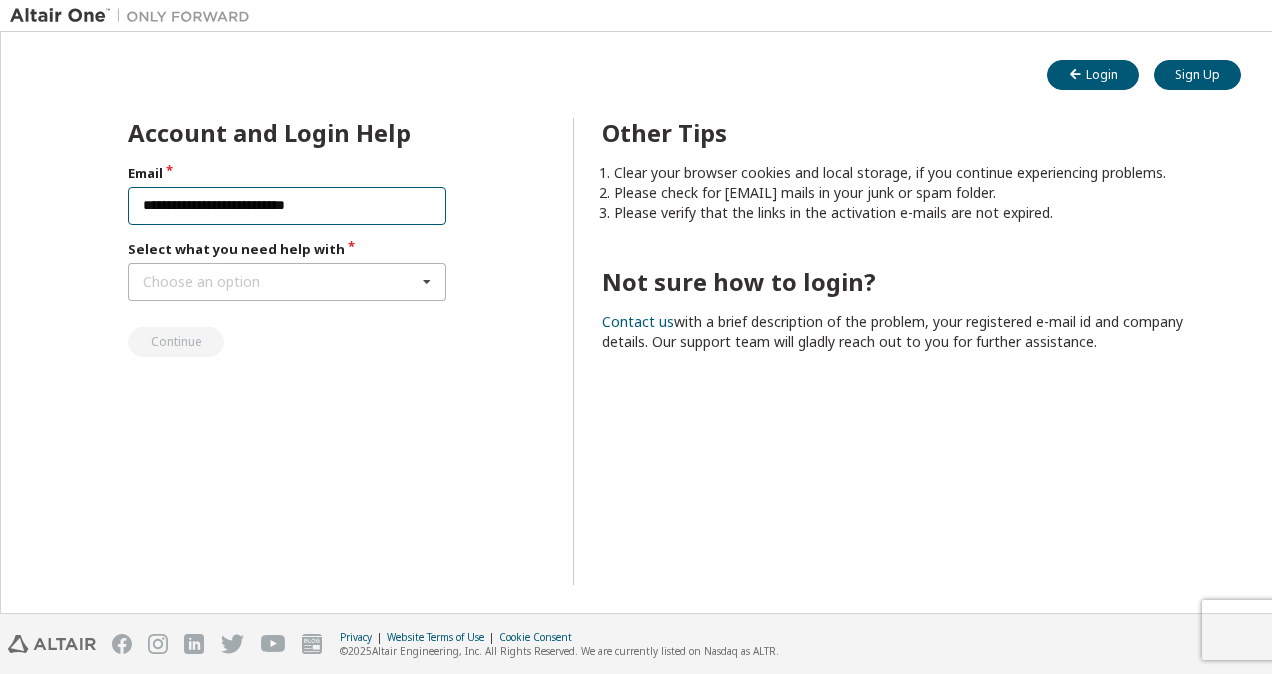 type on "**********" 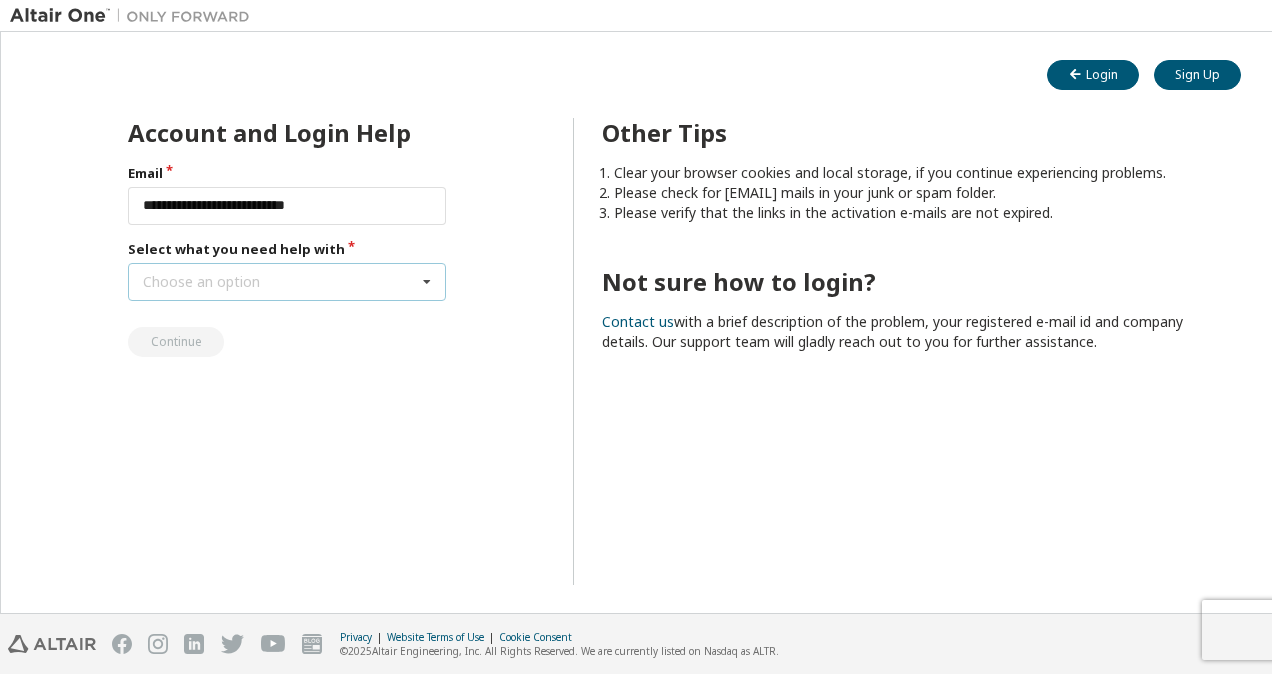 click on "Choose an option" at bounding box center (201, 282) 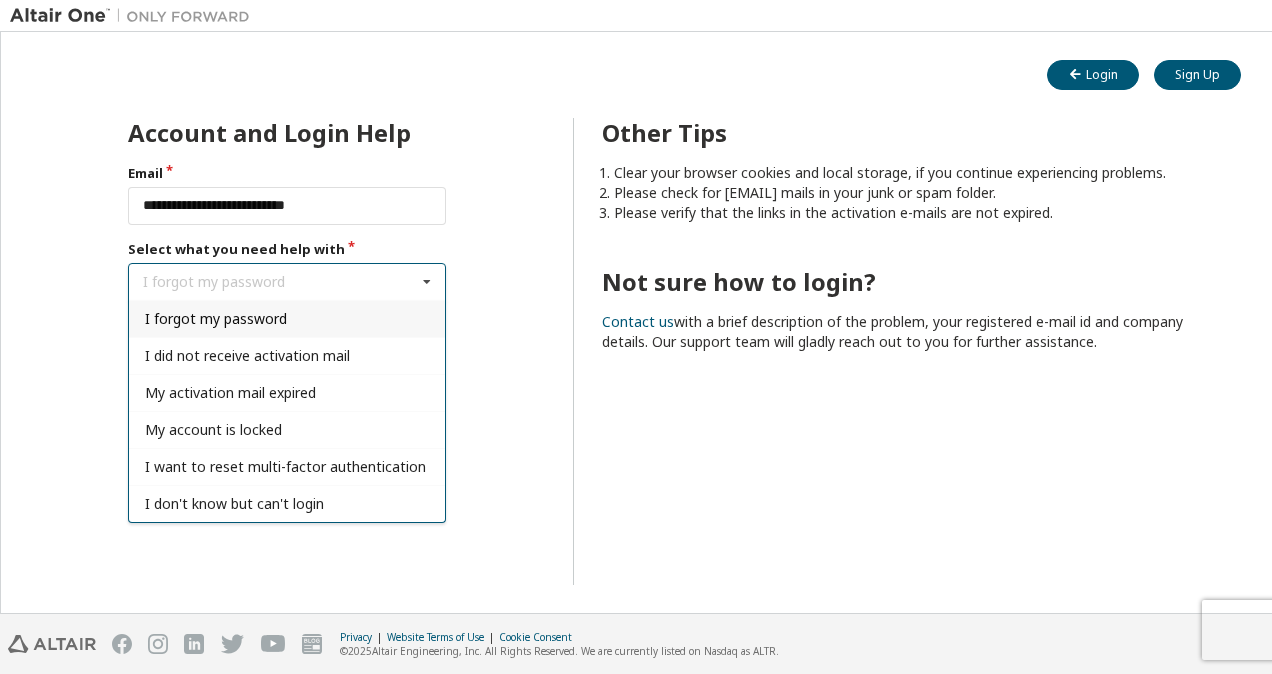 click on "I forgot my password" at bounding box center (216, 318) 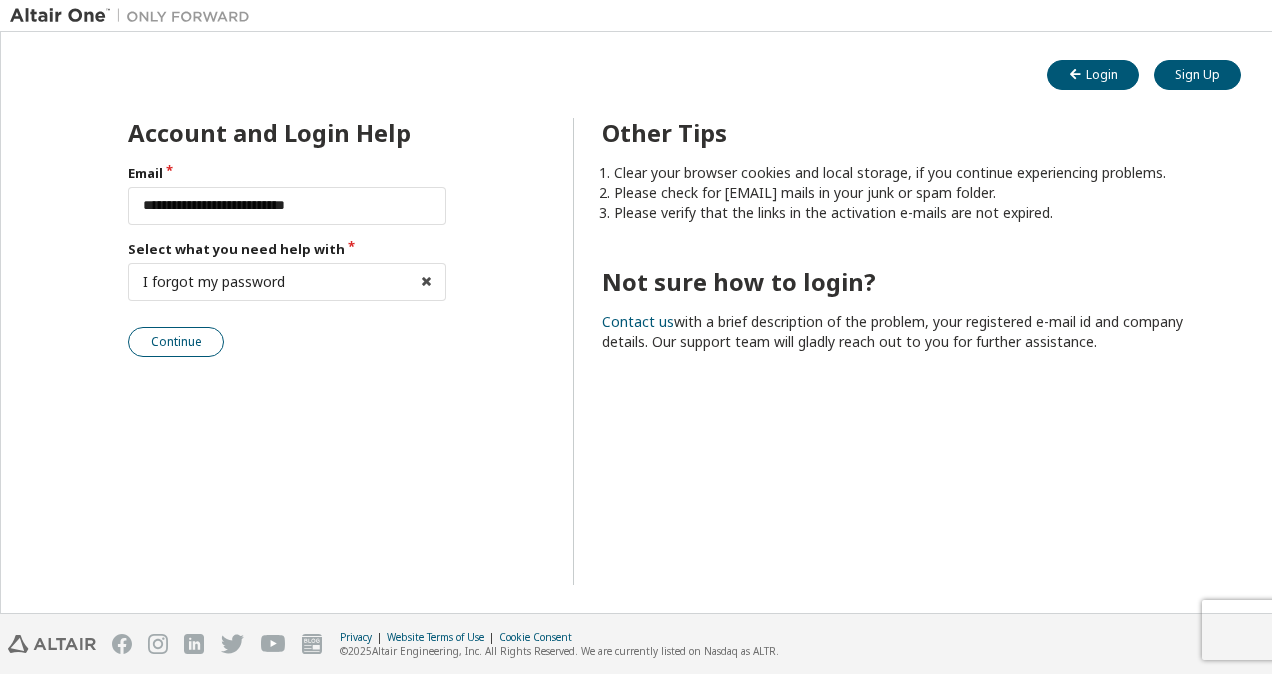 click on "Continue" at bounding box center [176, 342] 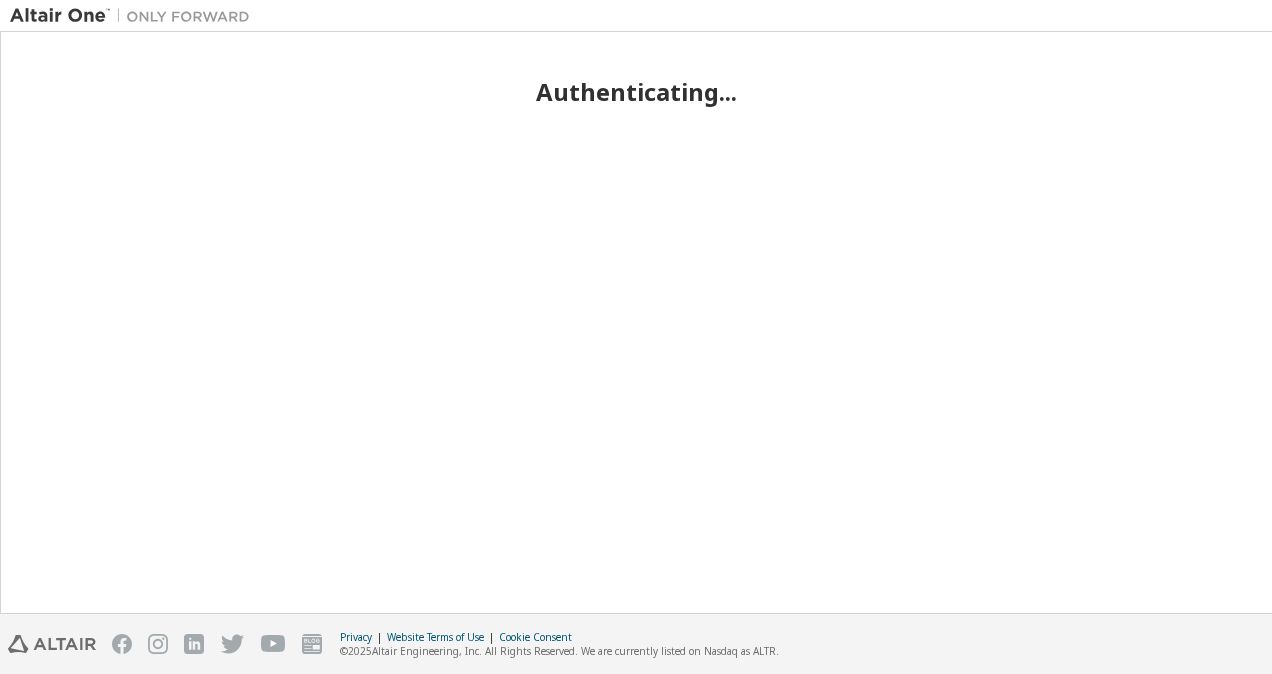 scroll, scrollTop: 0, scrollLeft: 0, axis: both 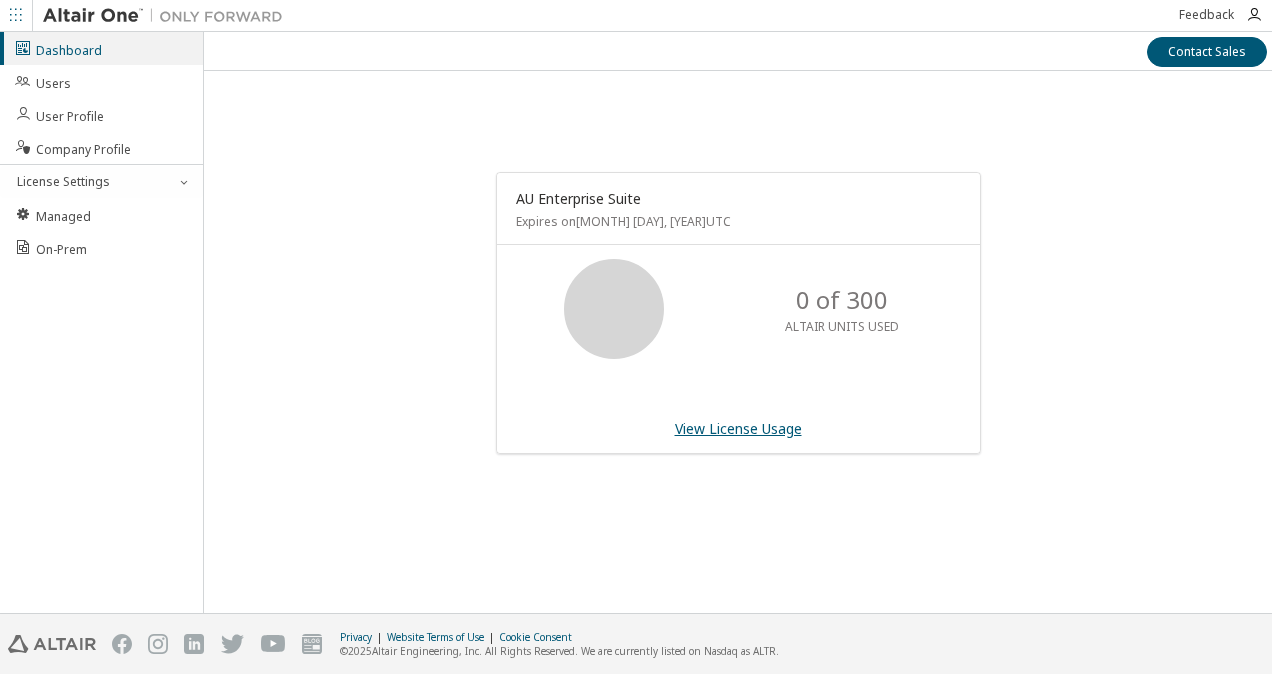 click on "View License Usage" at bounding box center (738, 428) 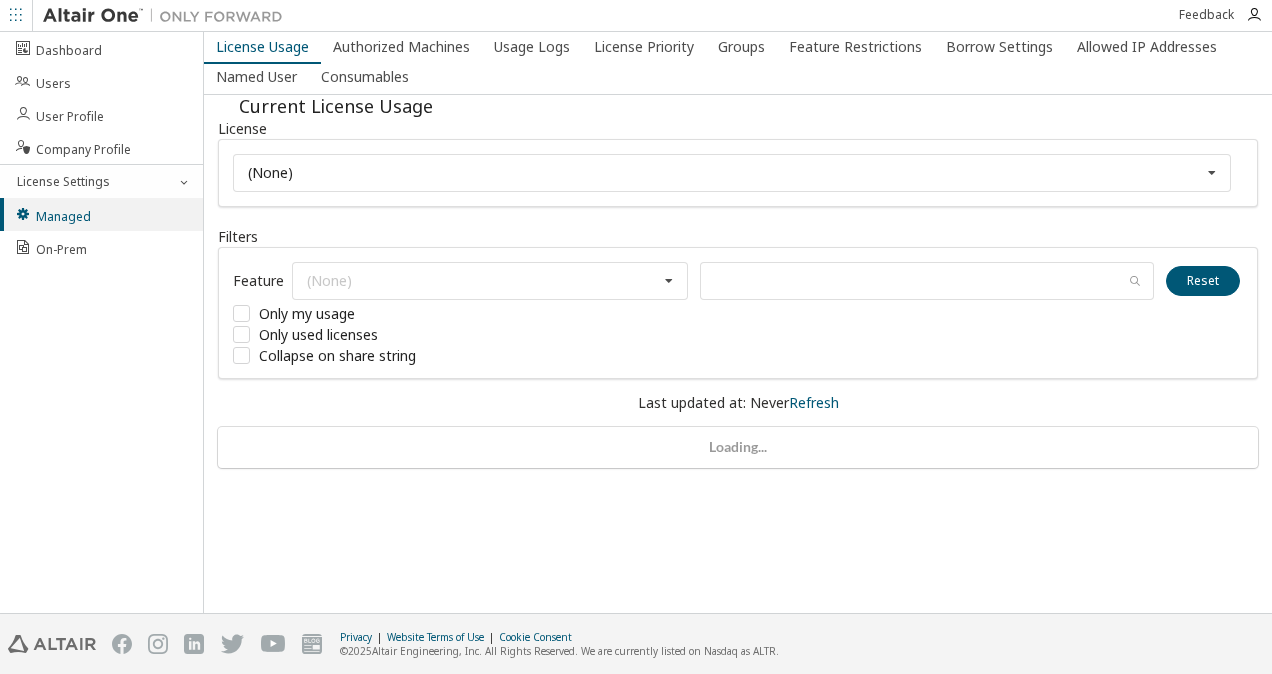 scroll, scrollTop: 0, scrollLeft: 0, axis: both 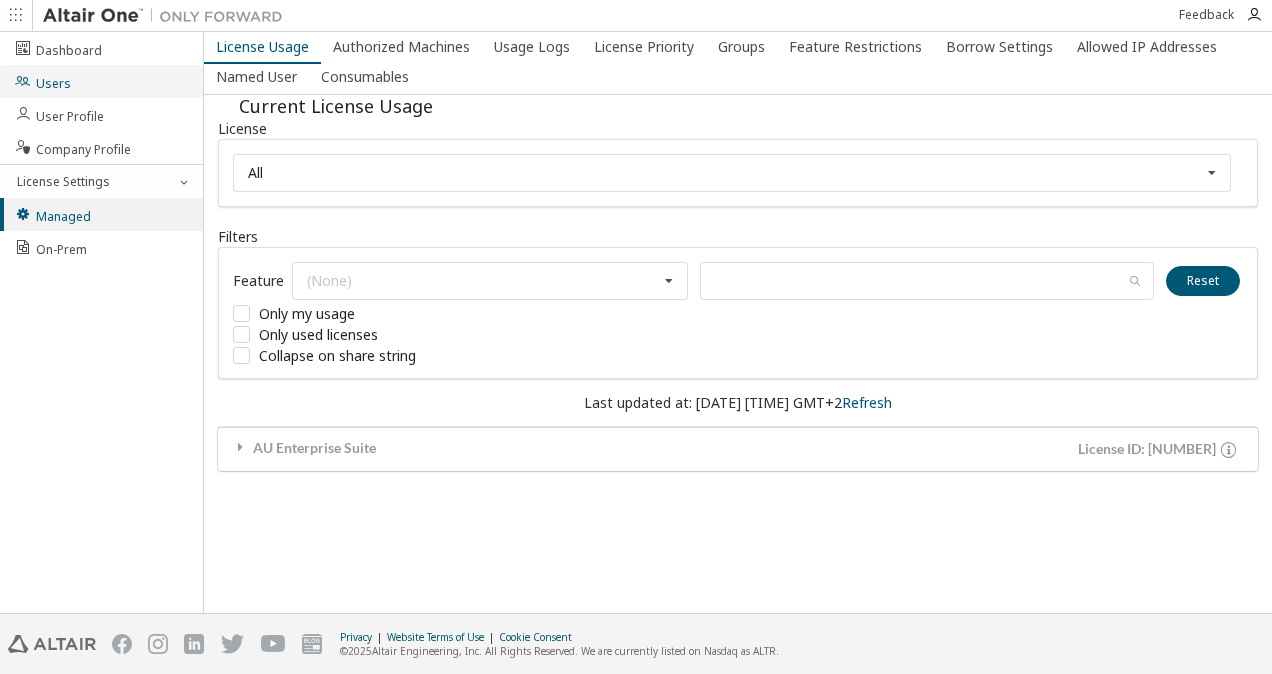 click on "Users" at bounding box center (101, 81) 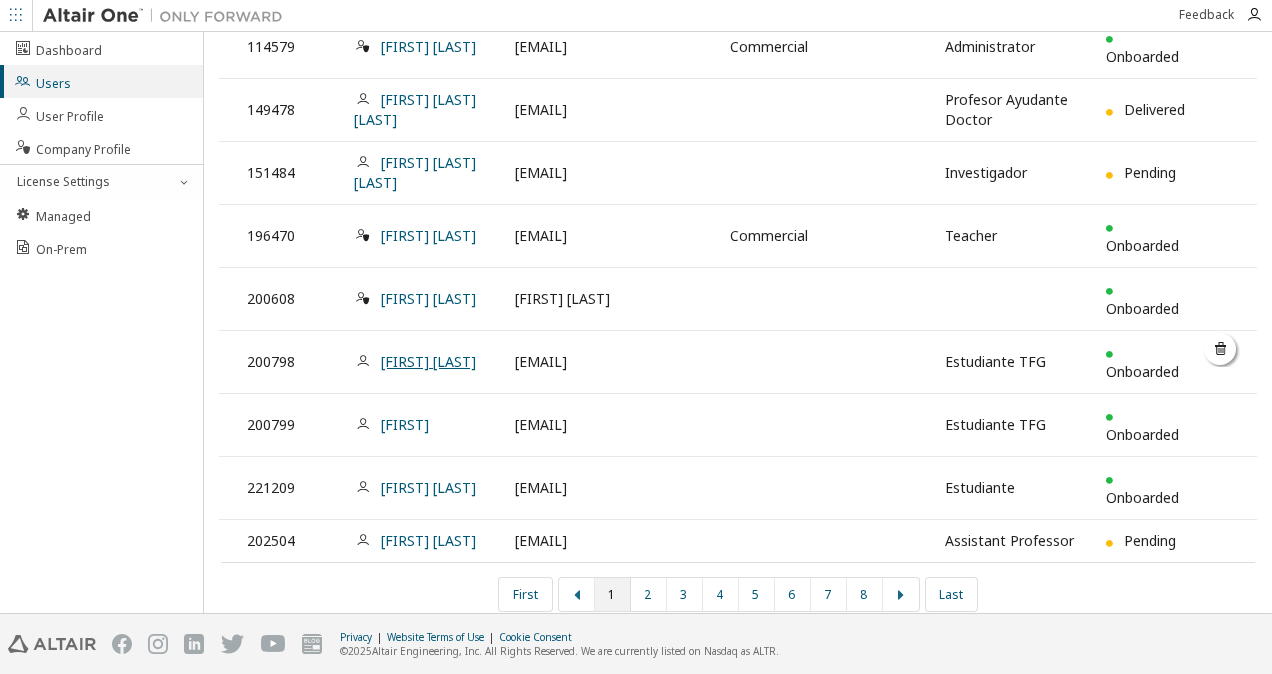 scroll, scrollTop: 226, scrollLeft: 0, axis: vertical 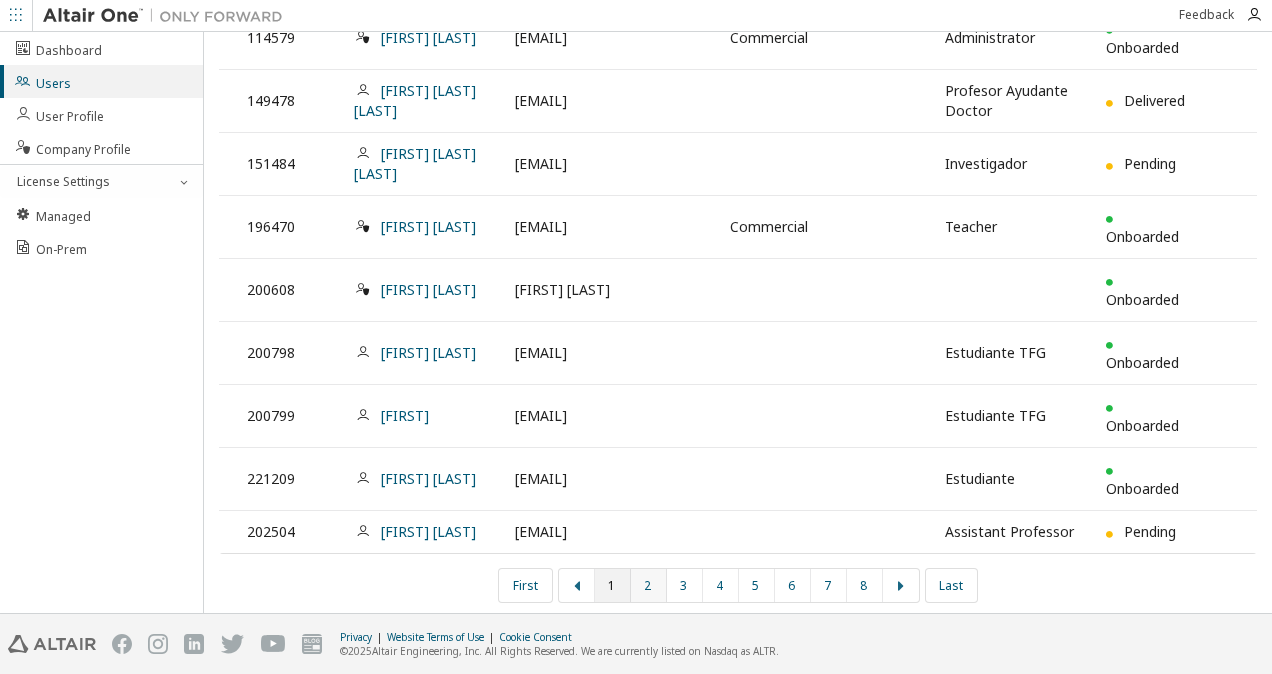 click on "2" at bounding box center (649, 585) 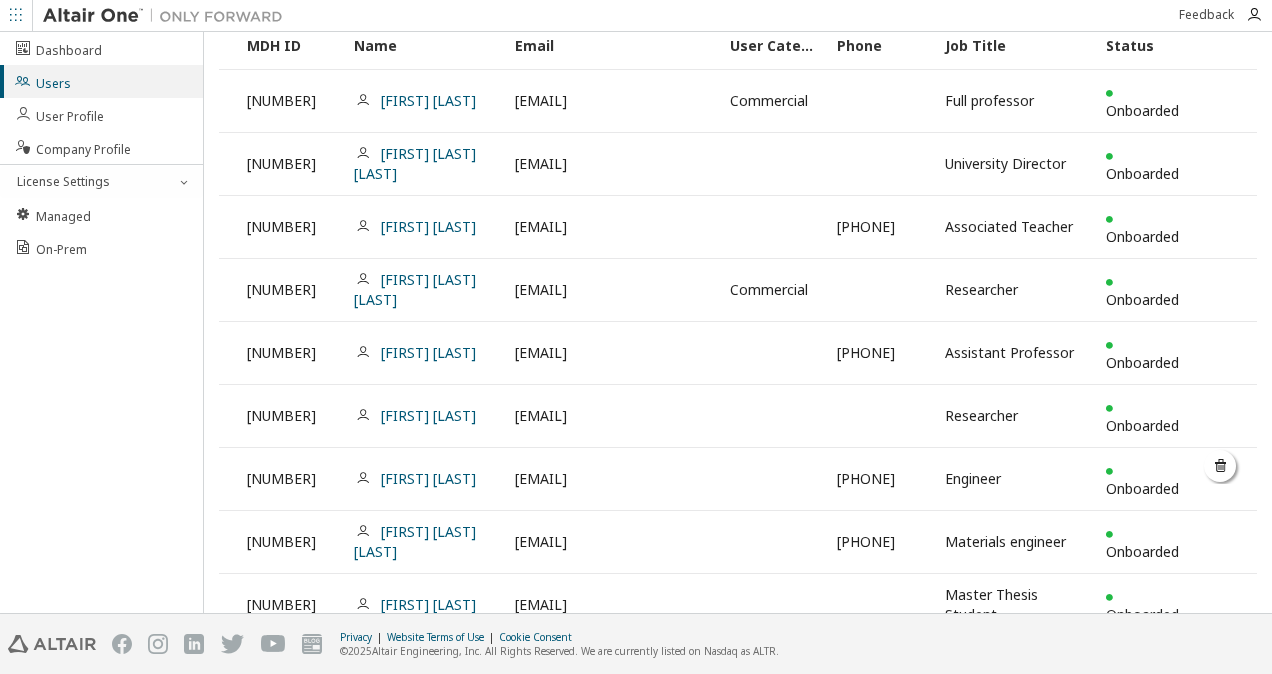 scroll, scrollTop: 246, scrollLeft: 0, axis: vertical 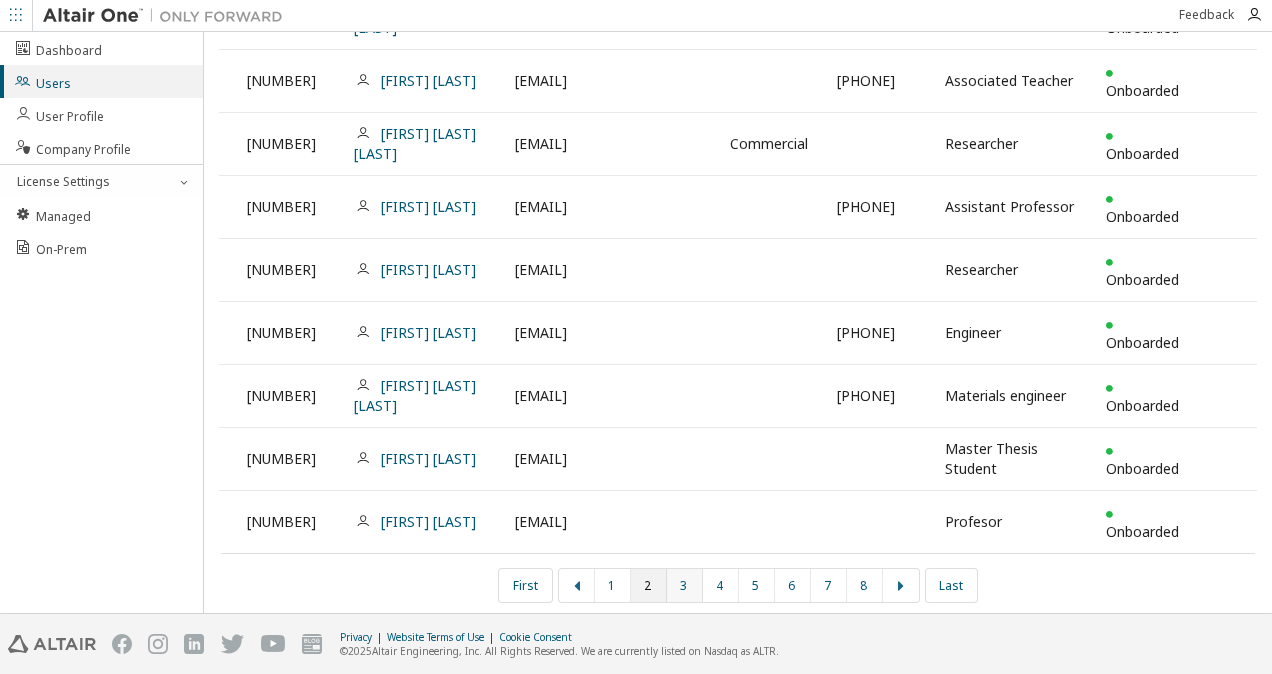 click on "3" at bounding box center (685, 585) 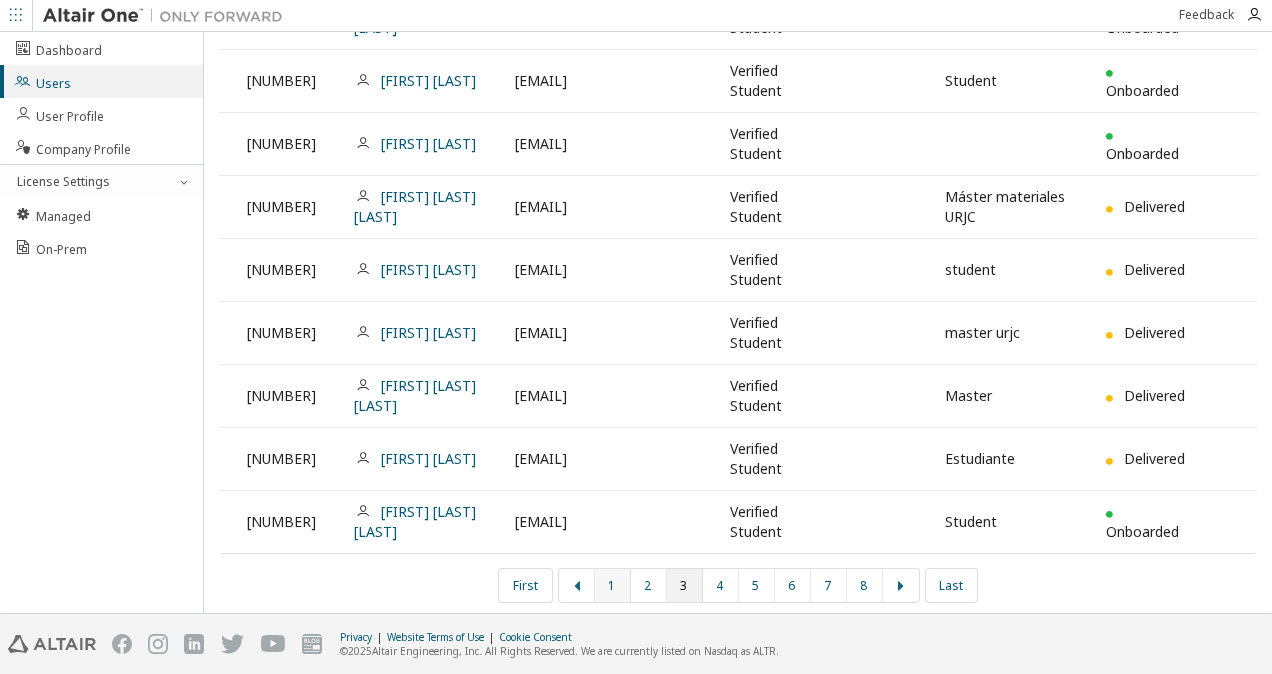click on "1" at bounding box center [613, 585] 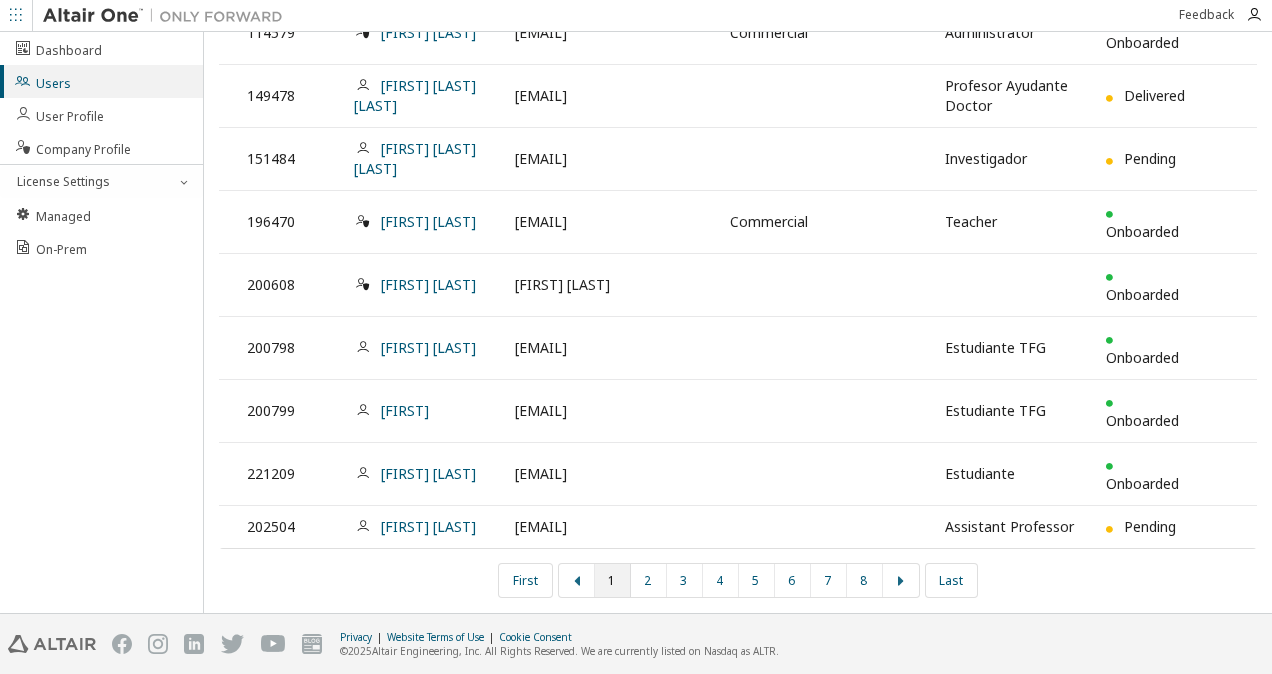 scroll, scrollTop: 226, scrollLeft: 0, axis: vertical 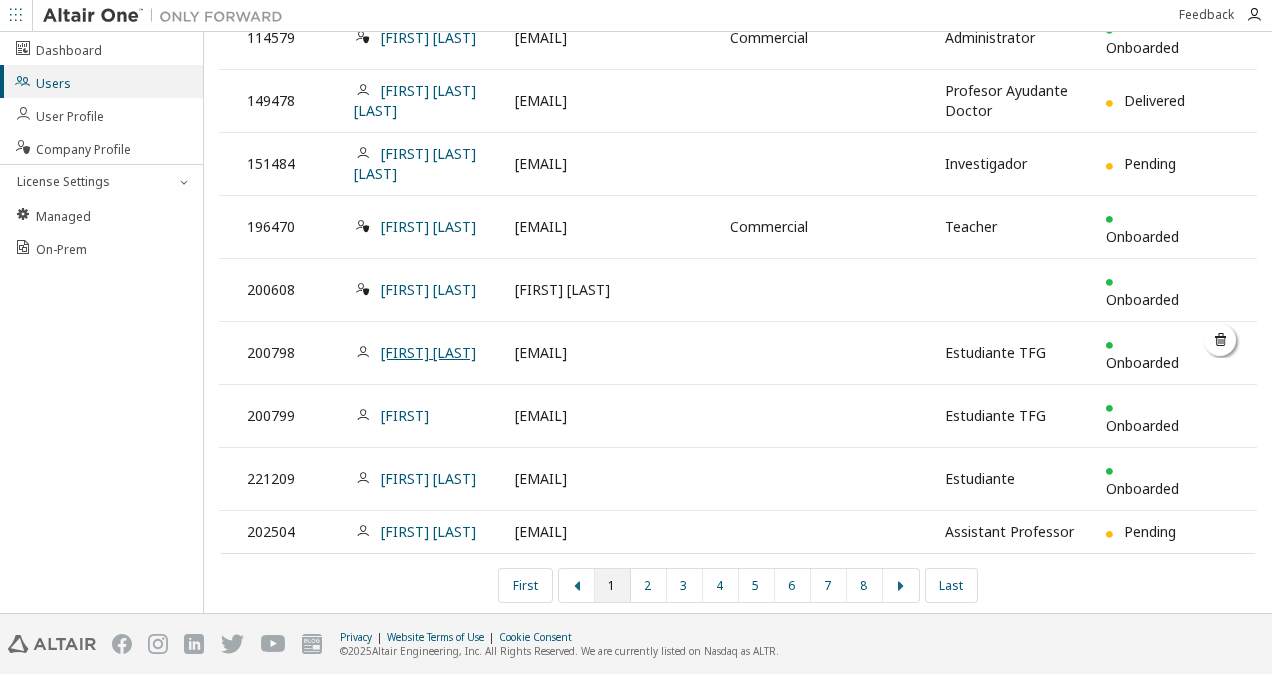 click on "[FIRST] [LAST]" at bounding box center (428, 352) 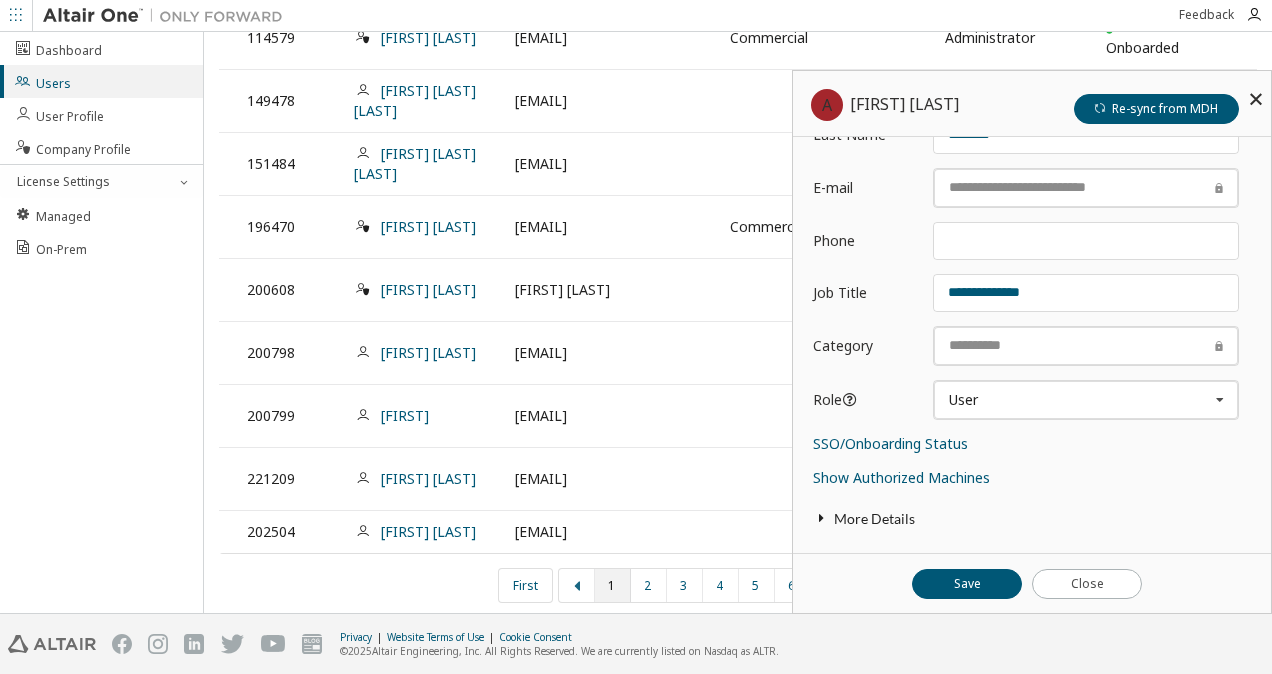scroll, scrollTop: 148, scrollLeft: 0, axis: vertical 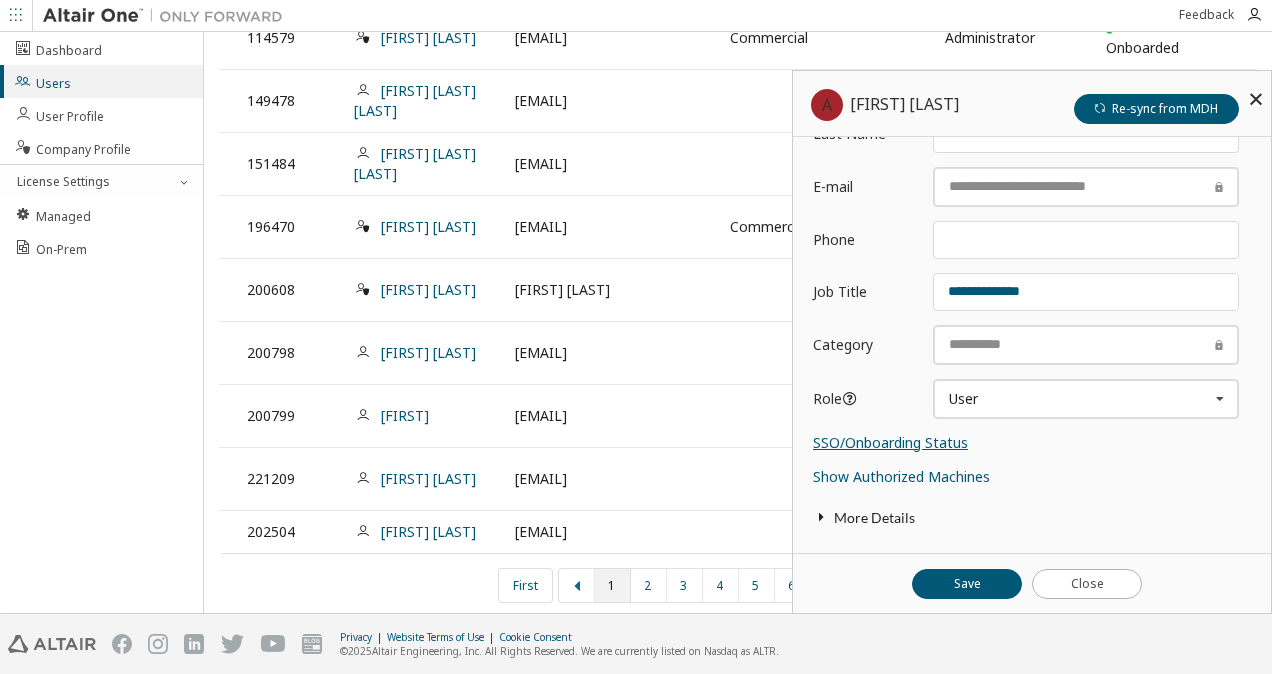 click on "SSO/Onboarding Status" at bounding box center (890, 442) 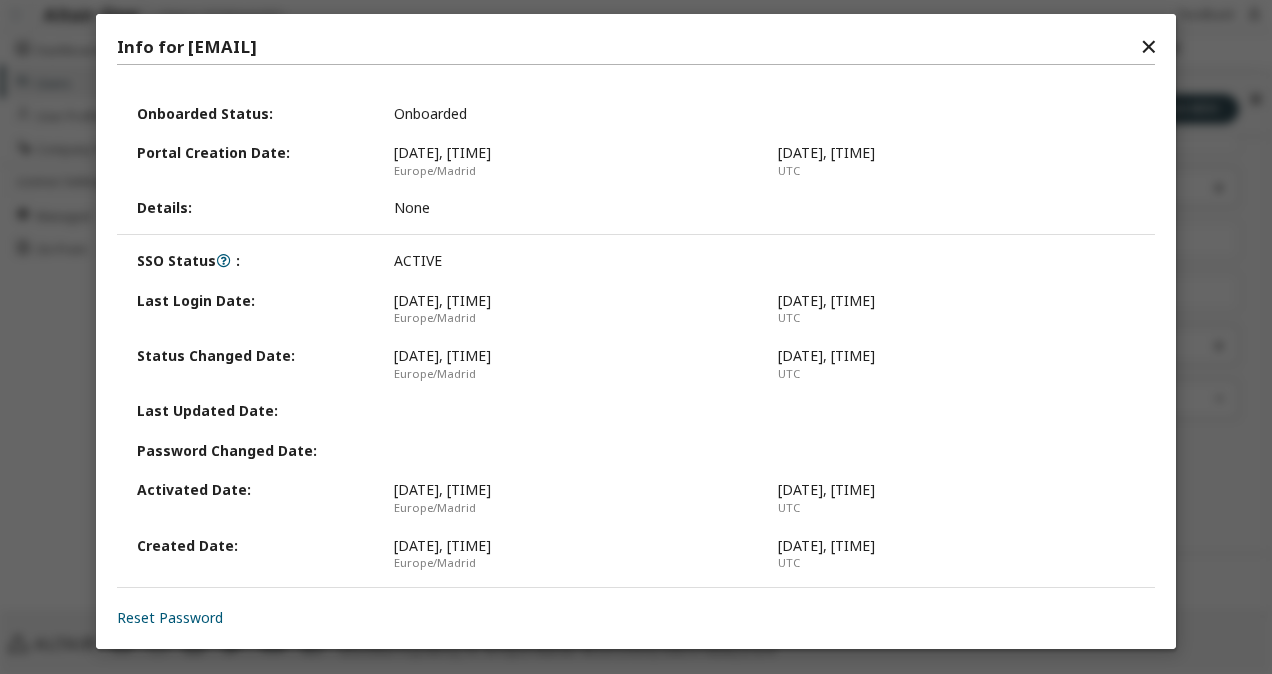 click on "✕" at bounding box center (1148, 47) 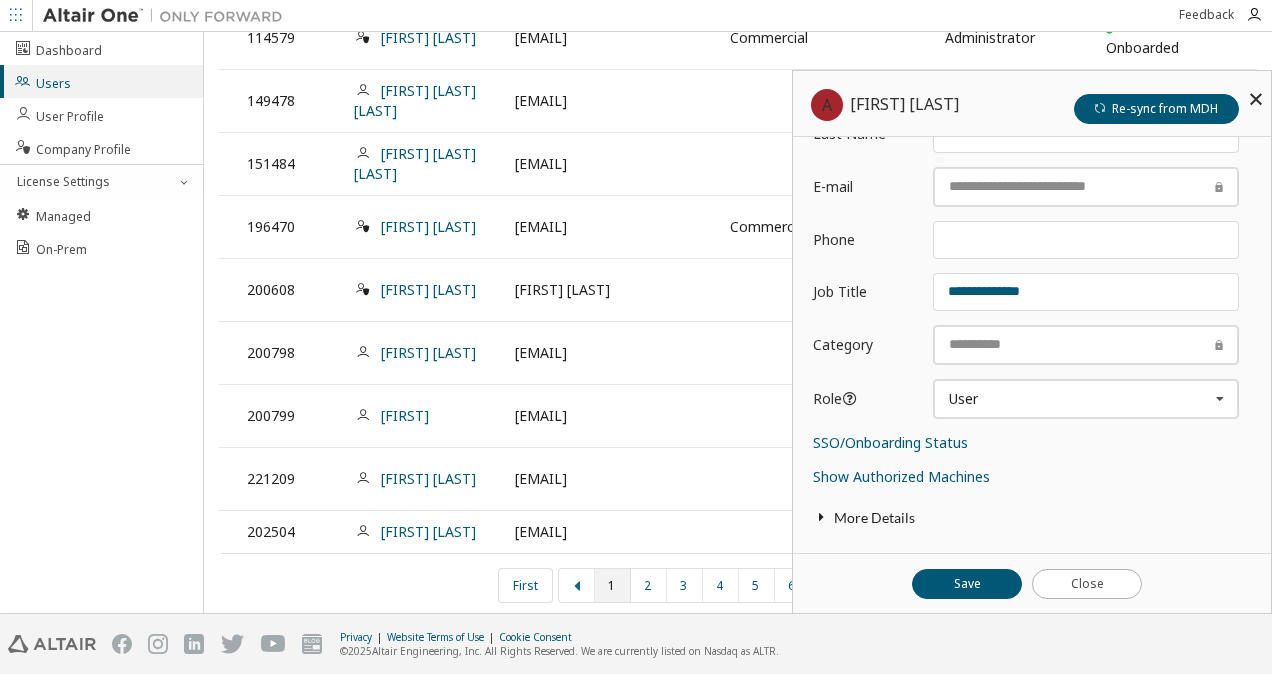 drag, startPoint x: 1258, startPoint y: 99, endPoint x: 1241, endPoint y: 103, distance: 17.464249 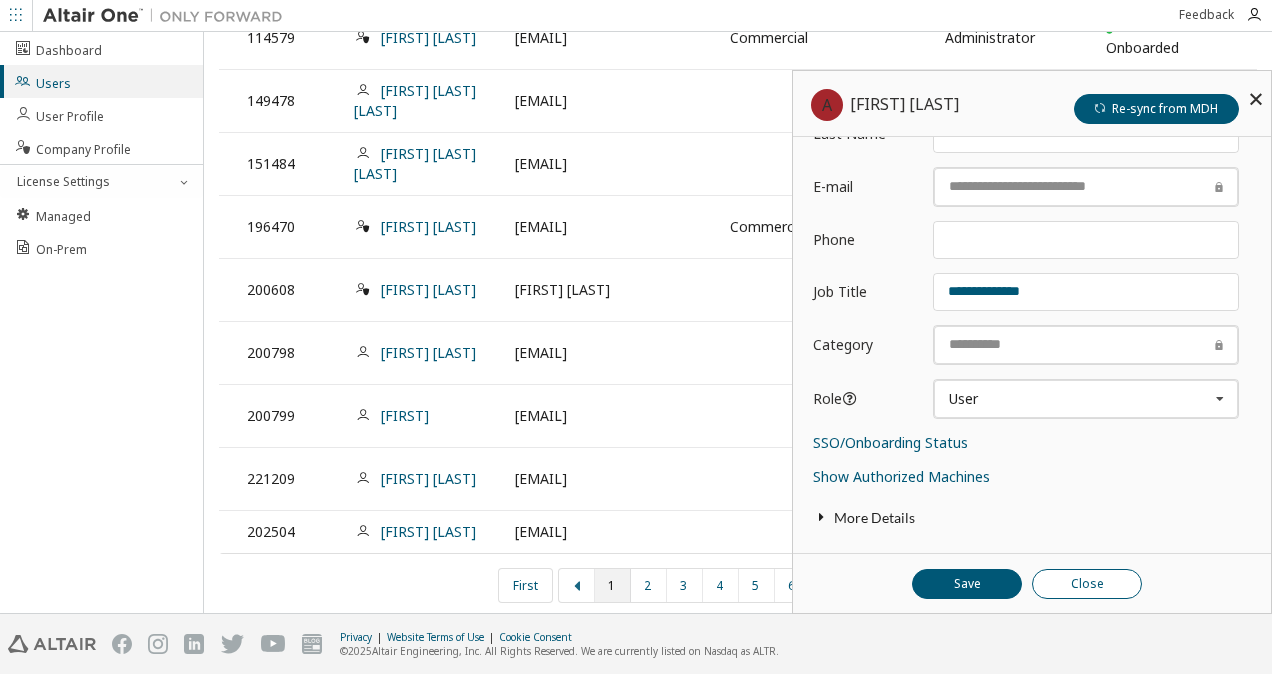 click on "Close" at bounding box center (1087, 584) 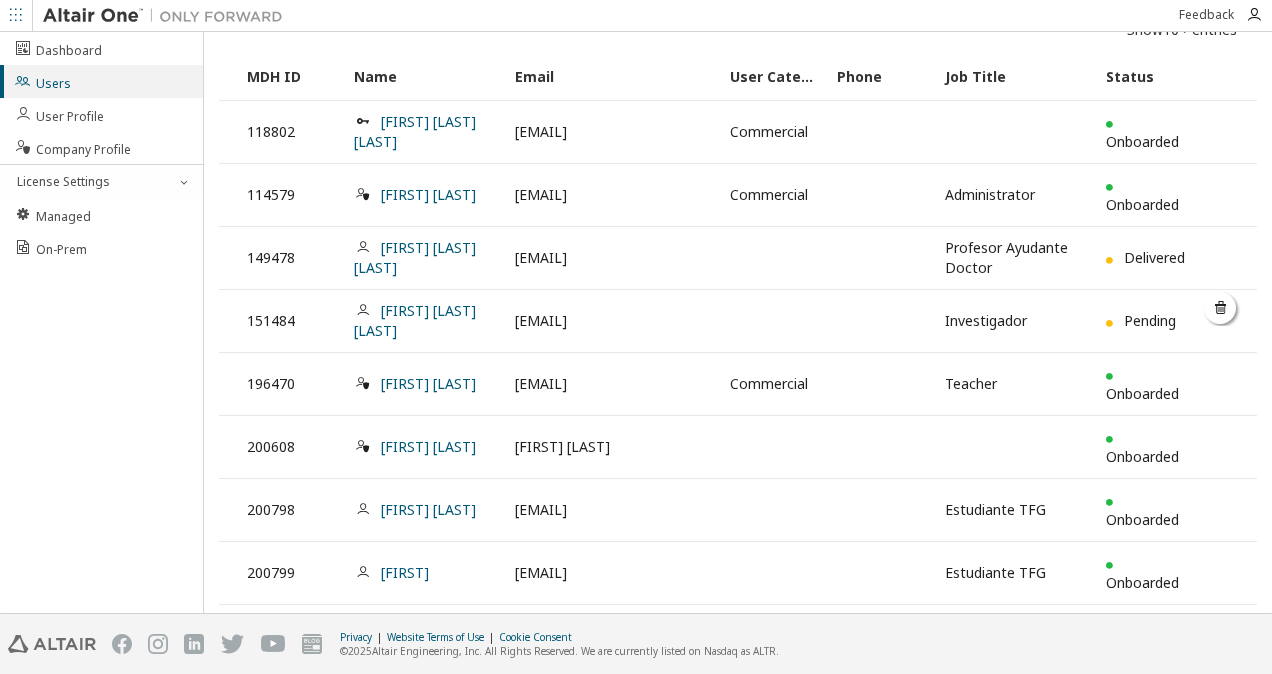 scroll, scrollTop: 0, scrollLeft: 0, axis: both 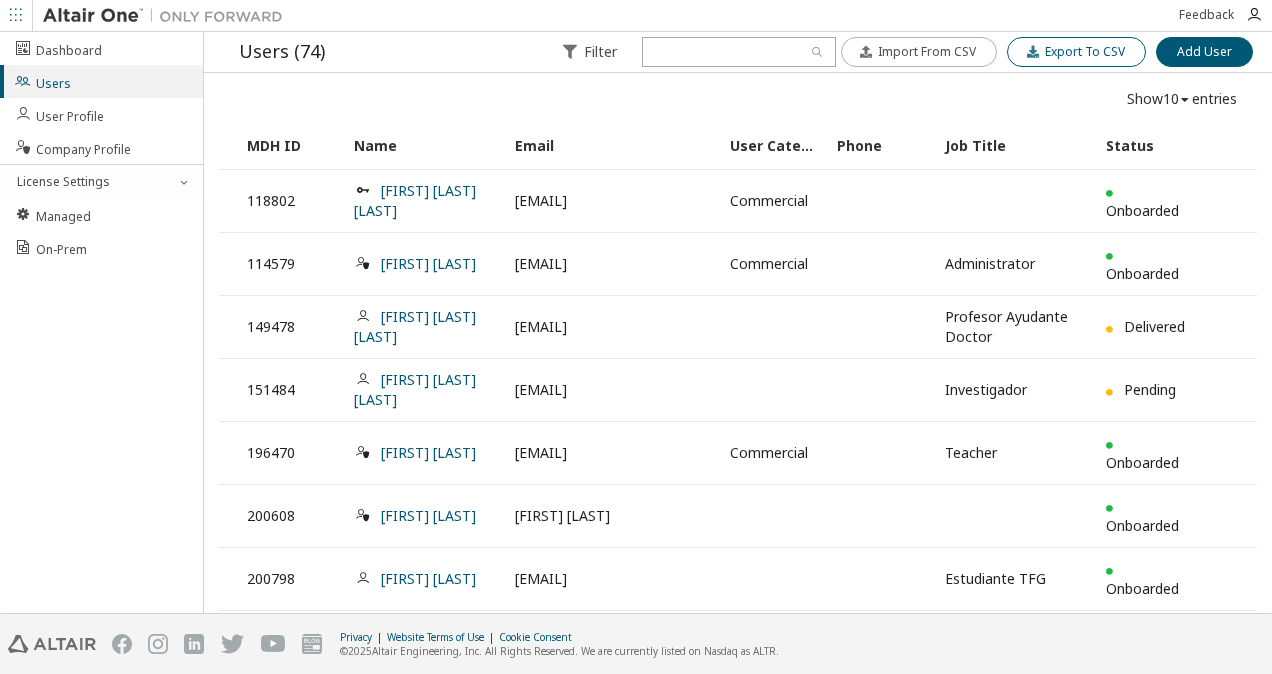 click on "Export To CSV" at bounding box center [1085, 51] 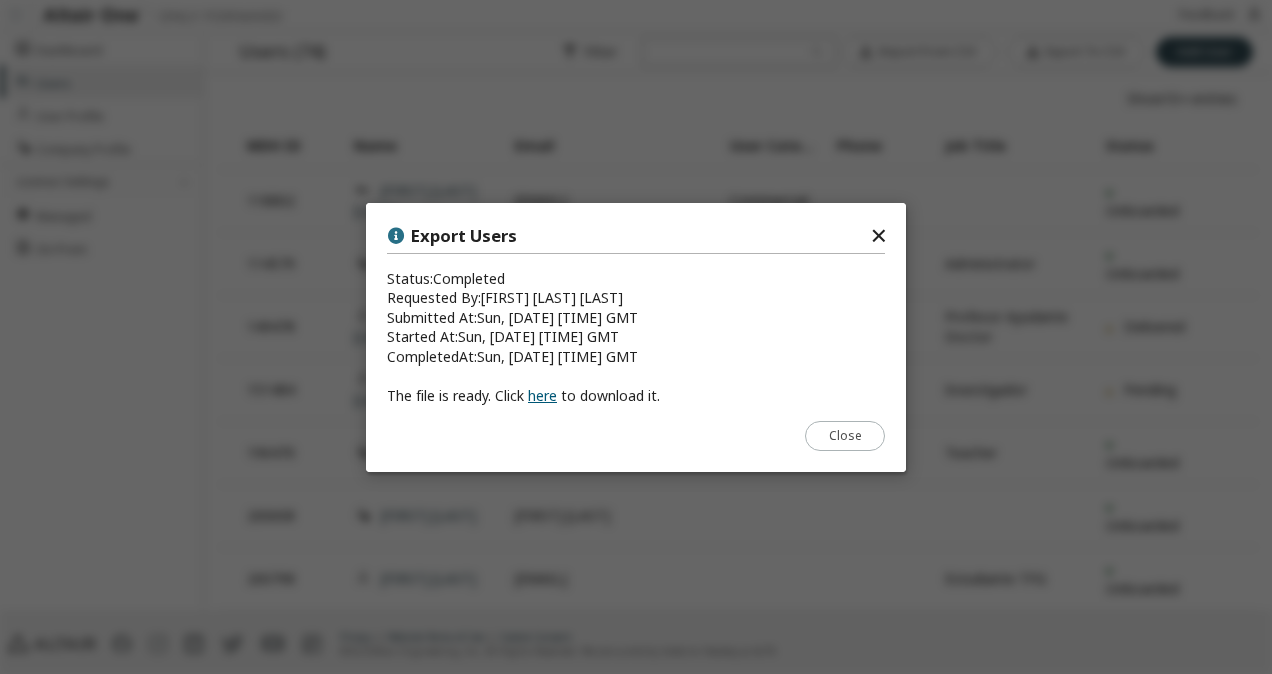 click on "here" at bounding box center (542, 395) 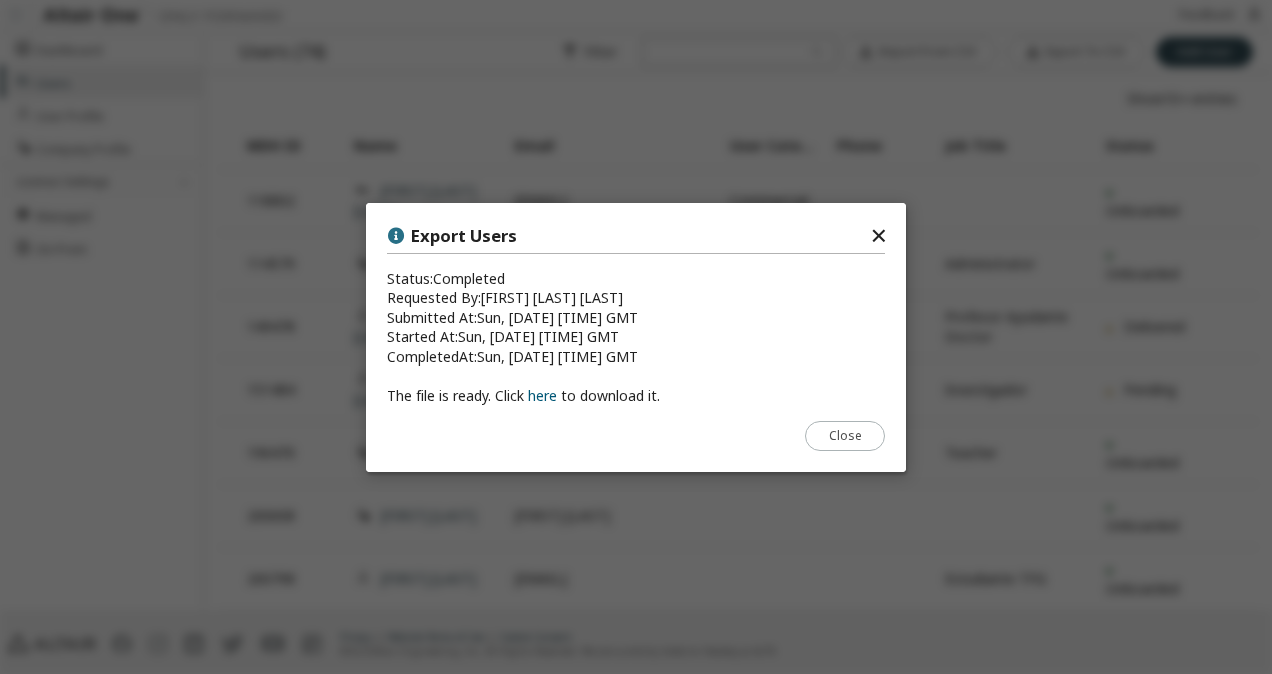 click on "Close" at bounding box center (845, 435) 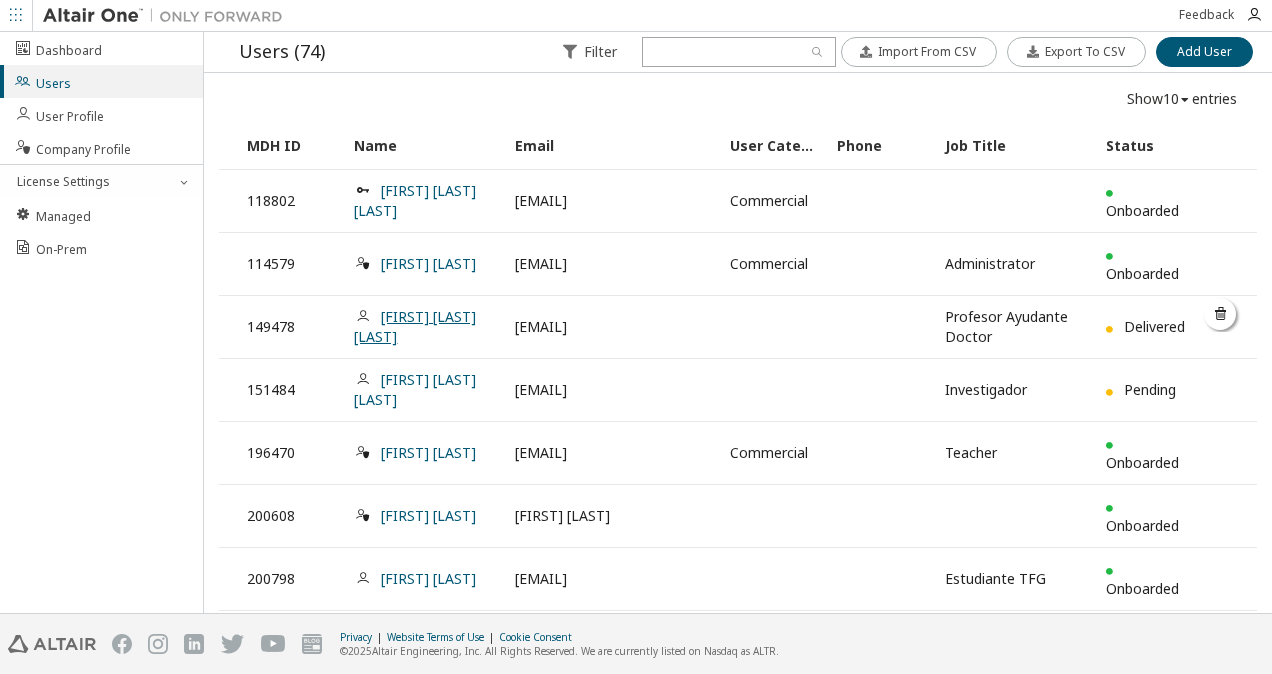 click on "[FIRST] [LAST] [LAST]" at bounding box center [415, 326] 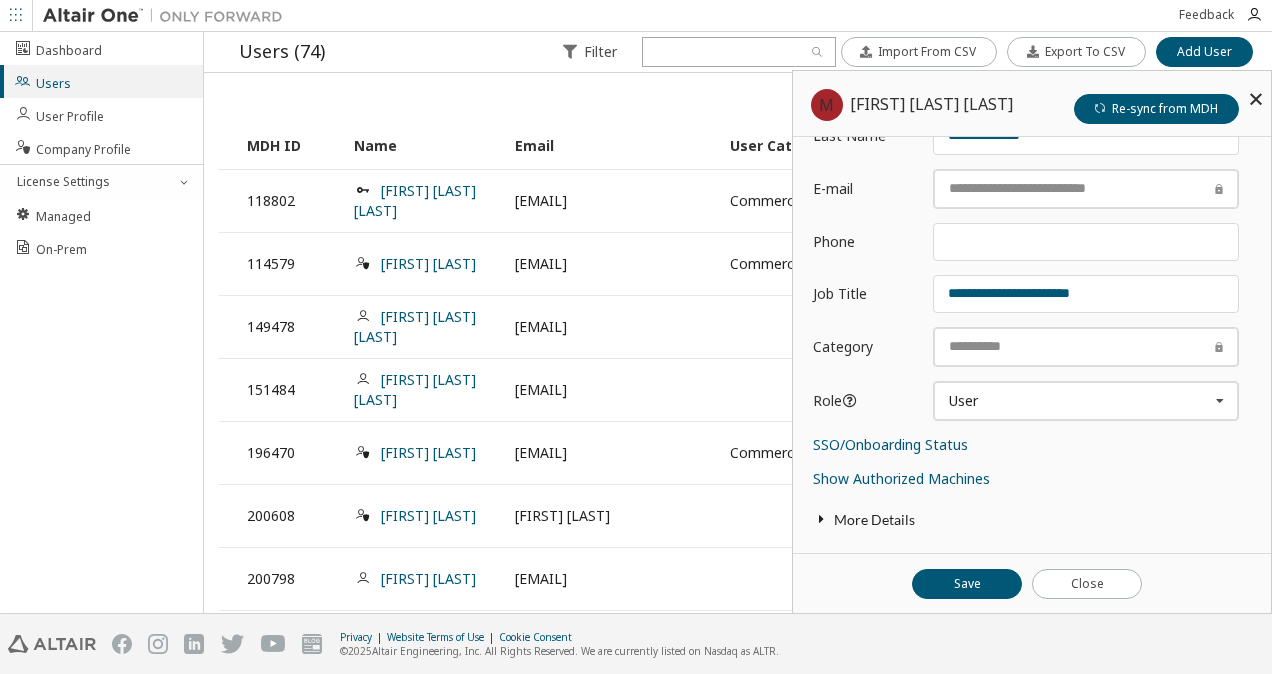 scroll, scrollTop: 148, scrollLeft: 0, axis: vertical 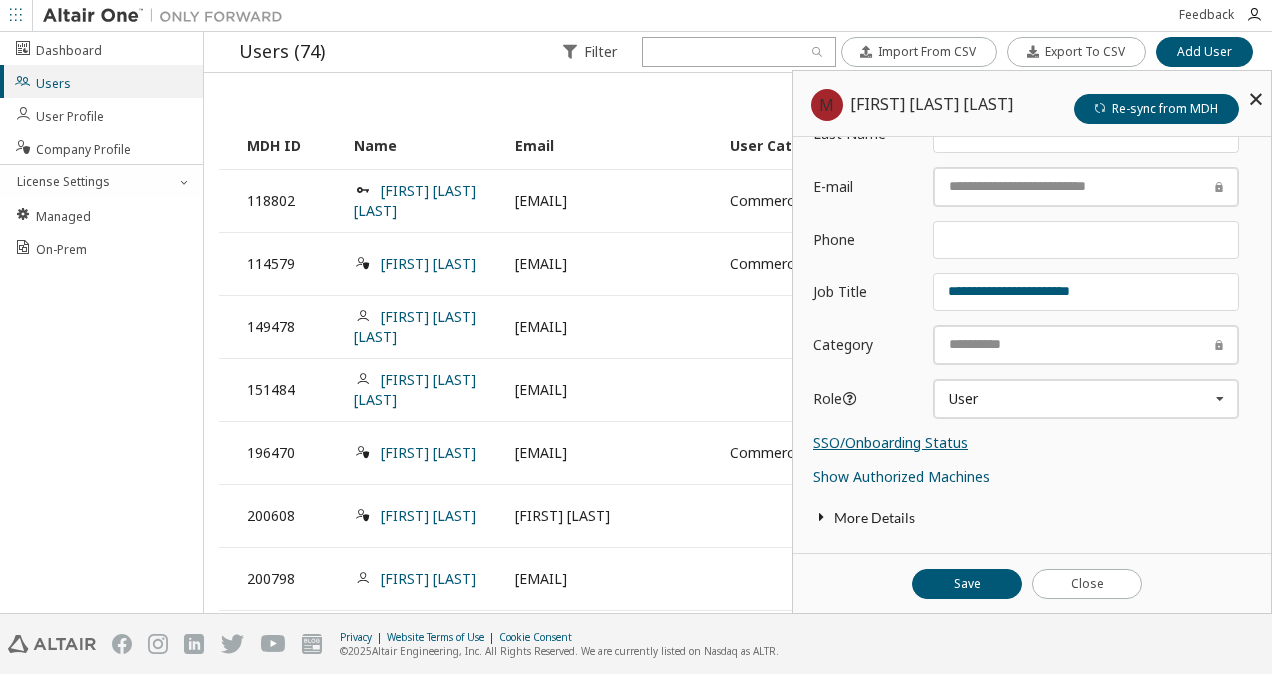 click on "SSO/Onboarding Status" at bounding box center (890, 442) 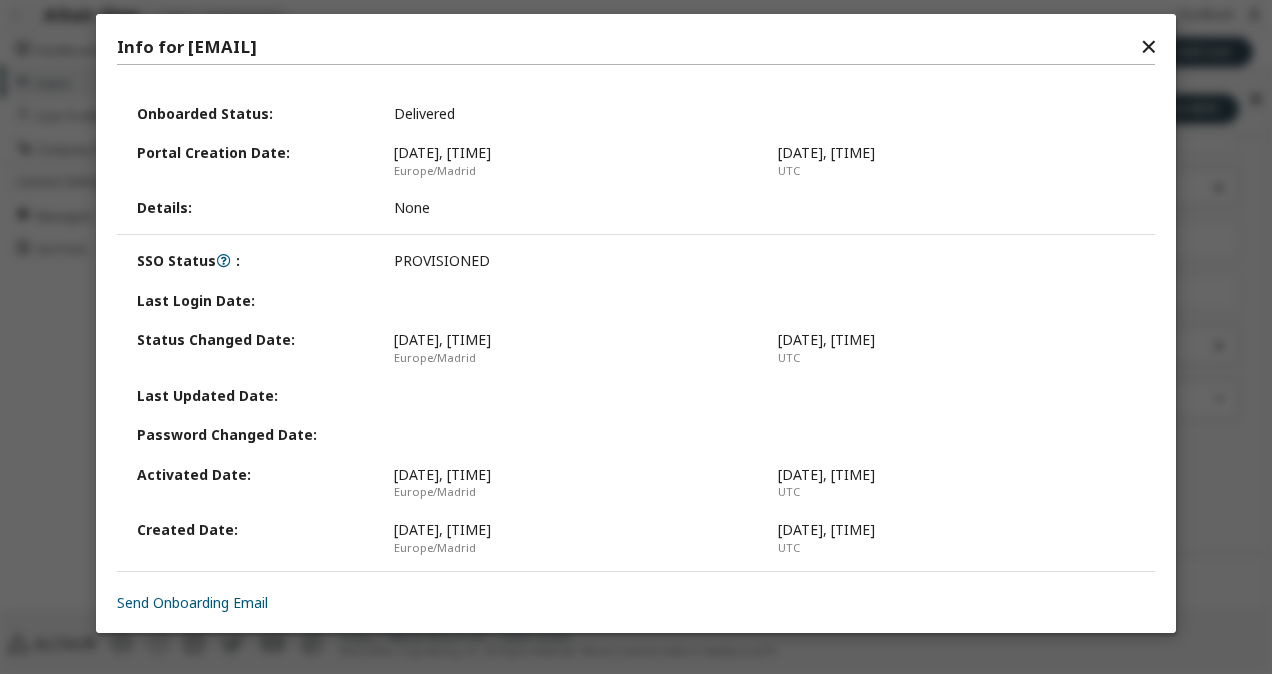 click on "✕" at bounding box center [1148, 47] 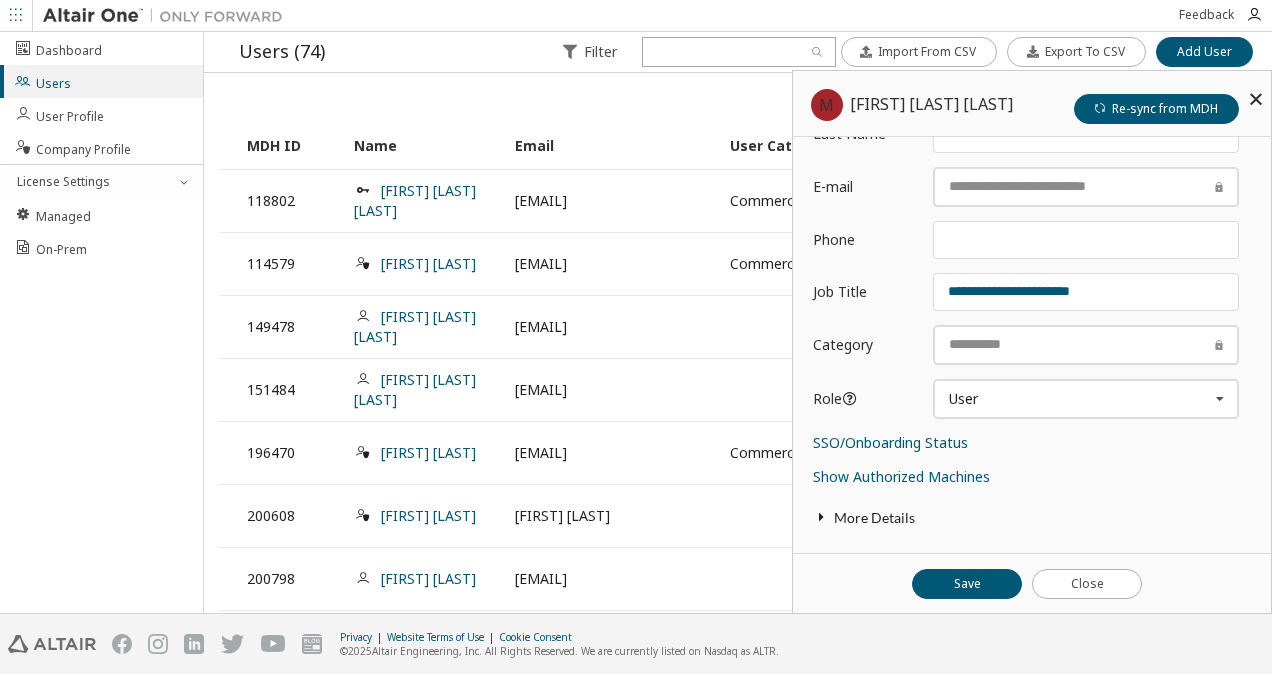 click at bounding box center [1256, 99] 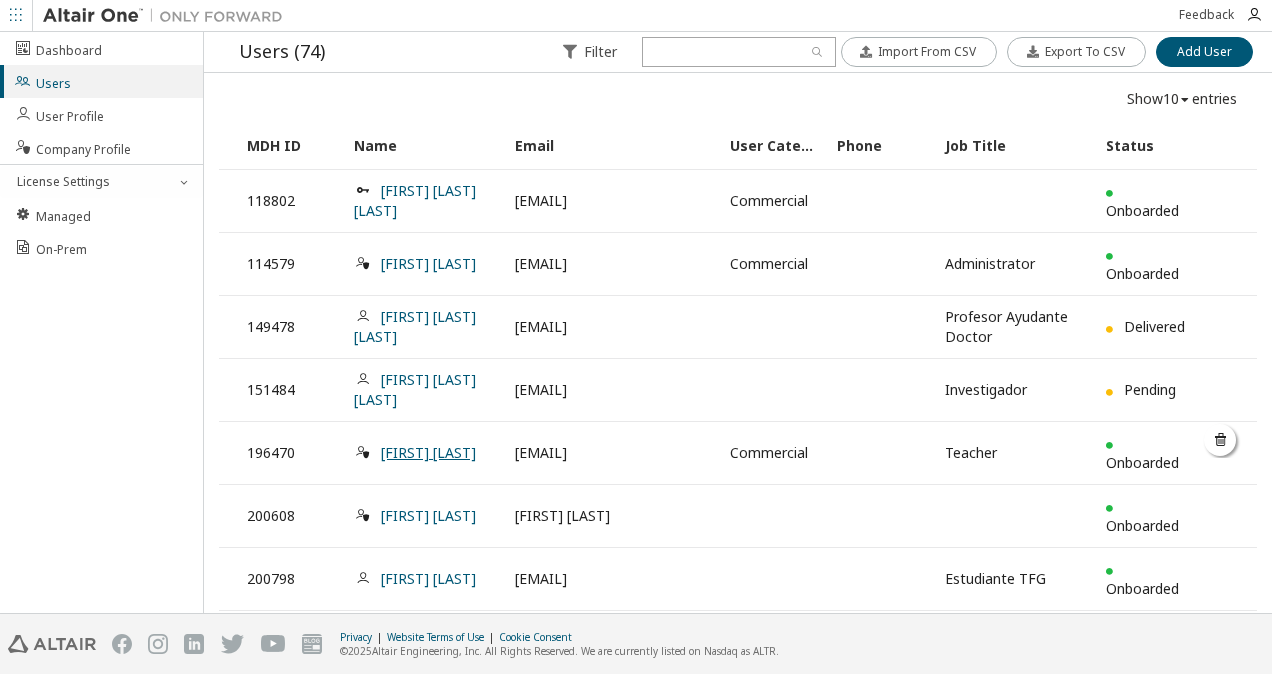 click on "[FIRST] [LAST]" at bounding box center [428, 452] 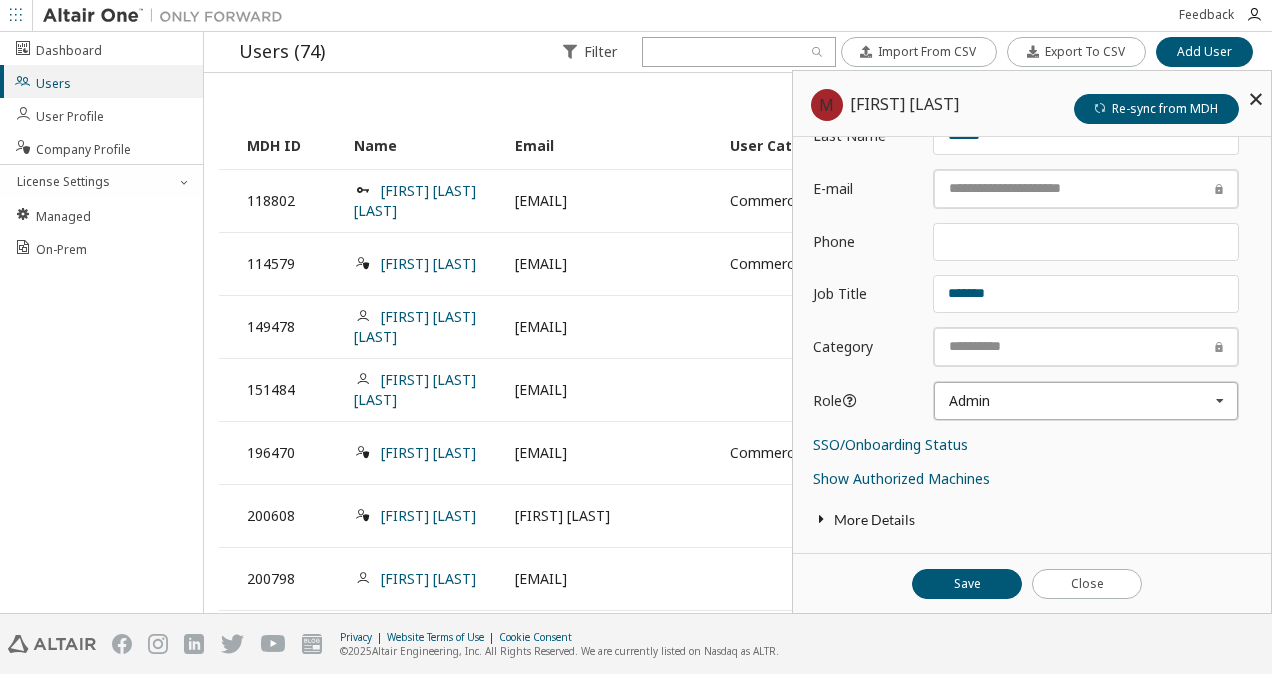 scroll, scrollTop: 148, scrollLeft: 0, axis: vertical 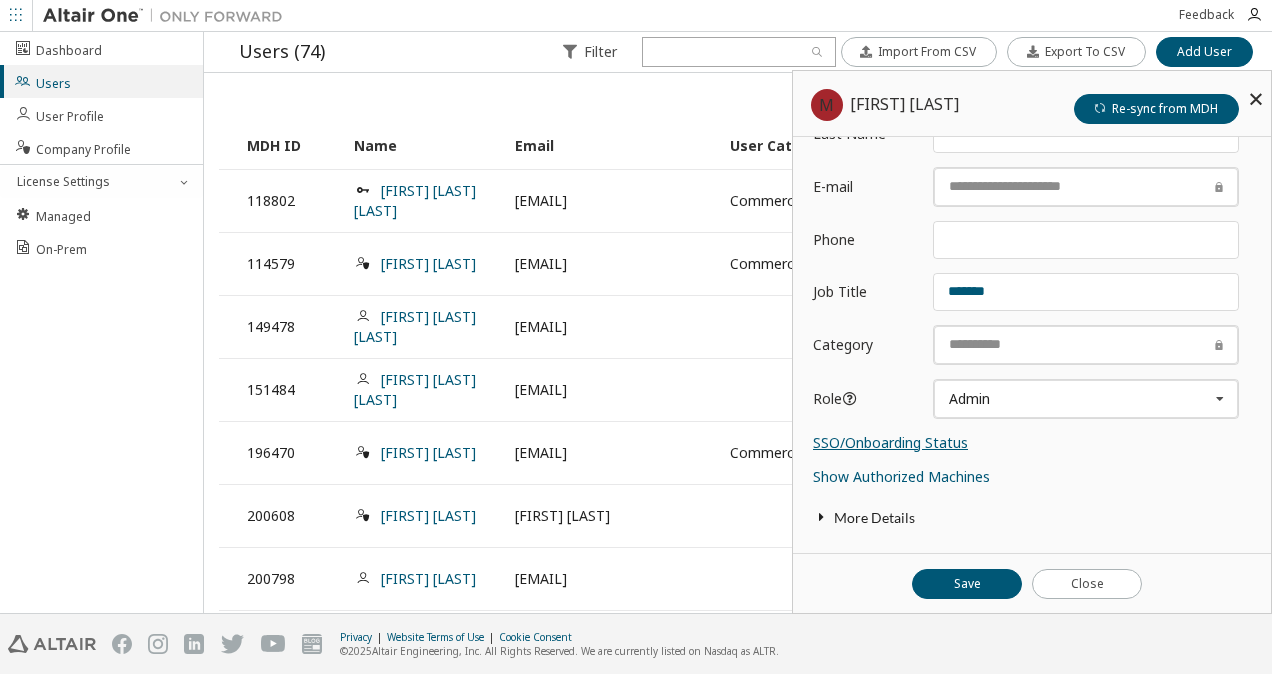 click on "SSO/Onboarding Status" at bounding box center (890, 442) 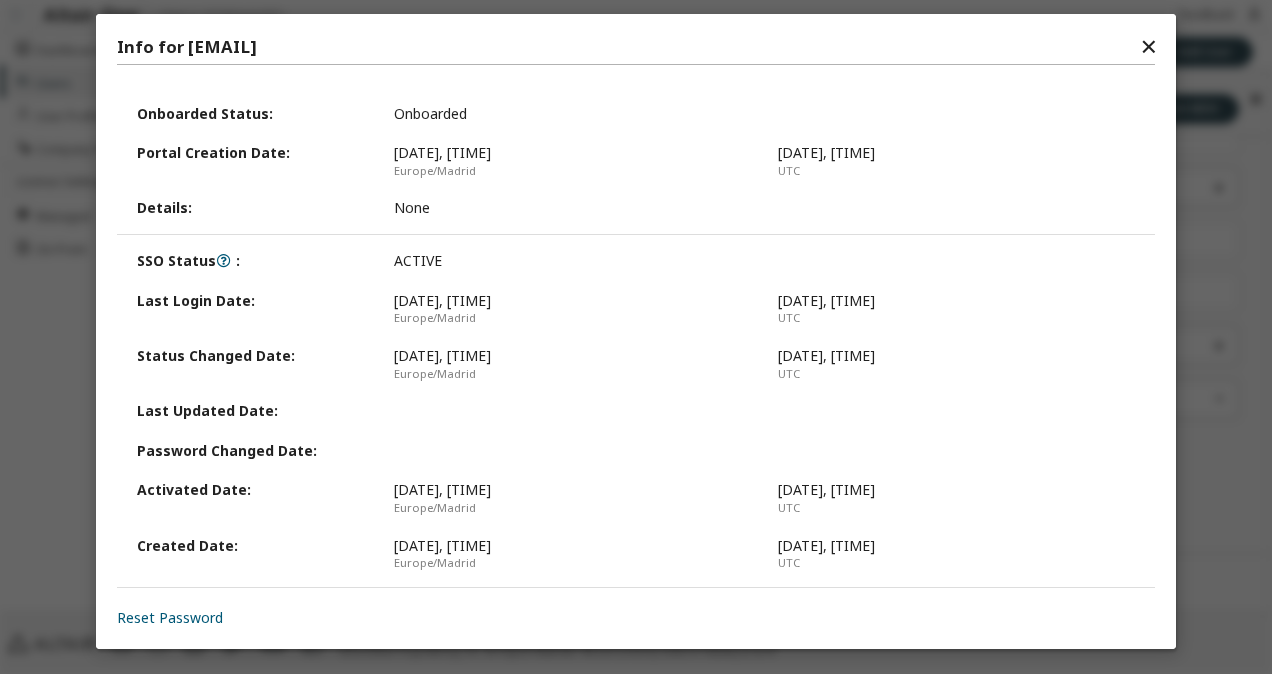 click on "✕" at bounding box center [1148, 47] 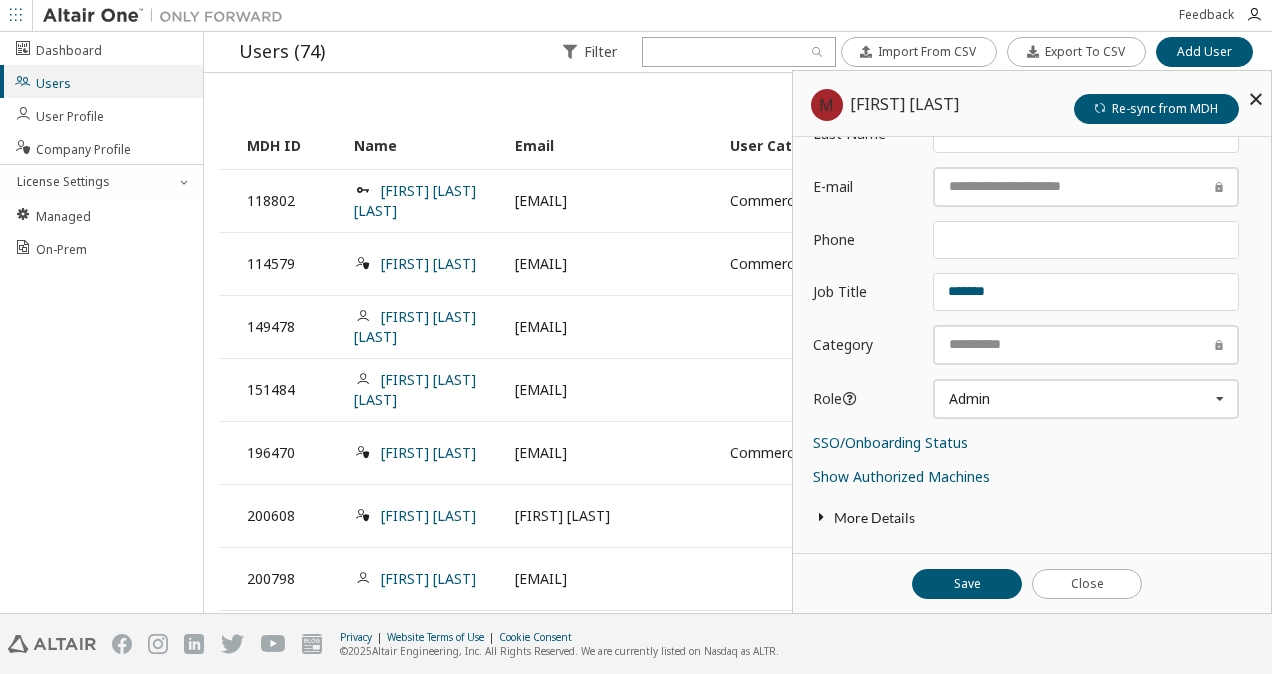 click at bounding box center [1256, 99] 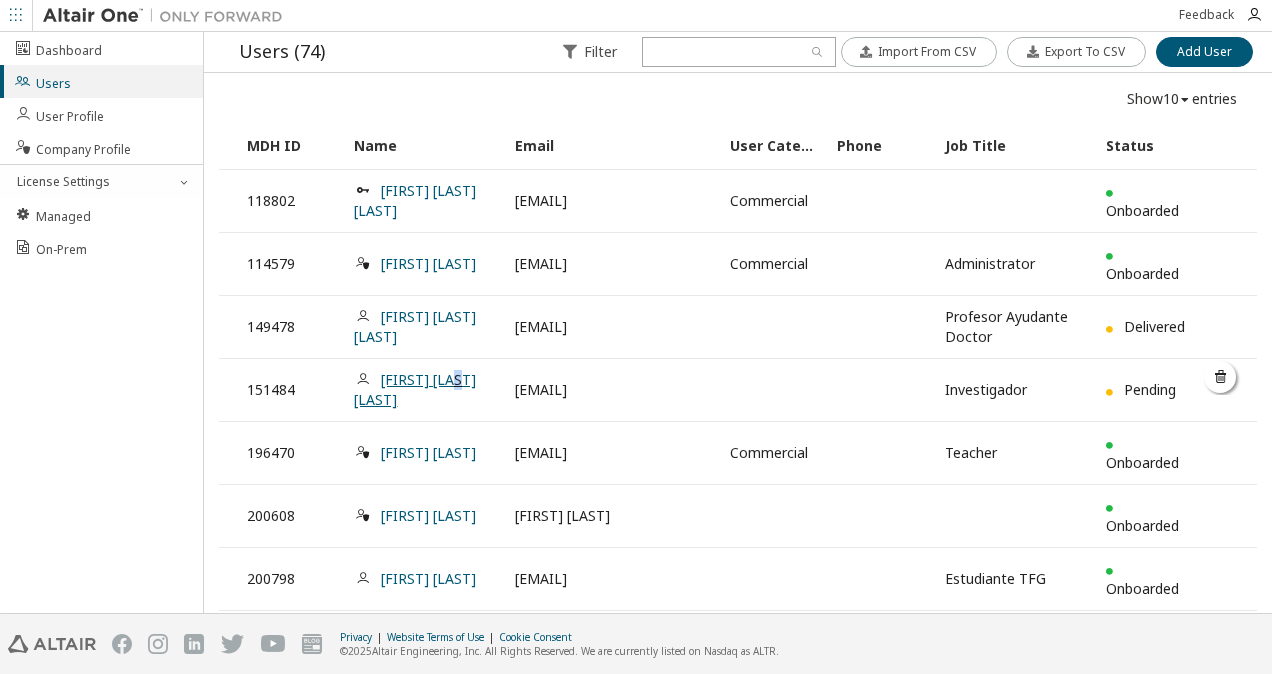 click on "[FIRST] [LAST] [LAST]" at bounding box center (415, 389) 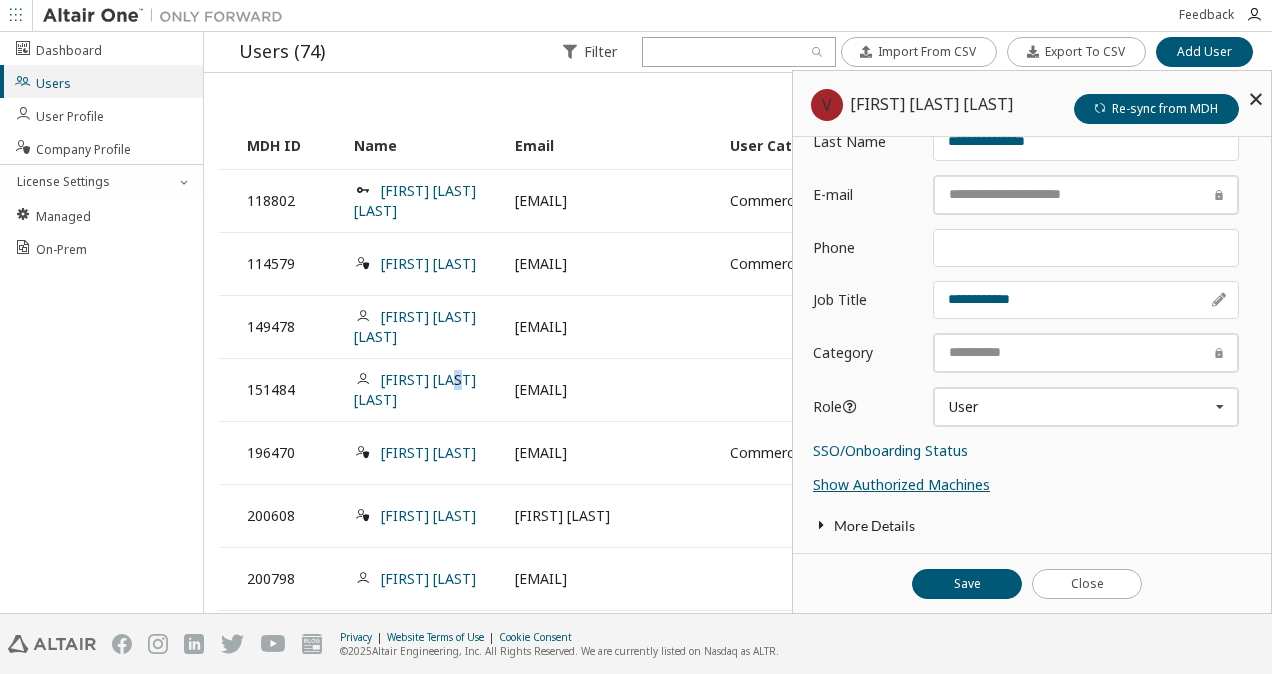 scroll, scrollTop: 148, scrollLeft: 0, axis: vertical 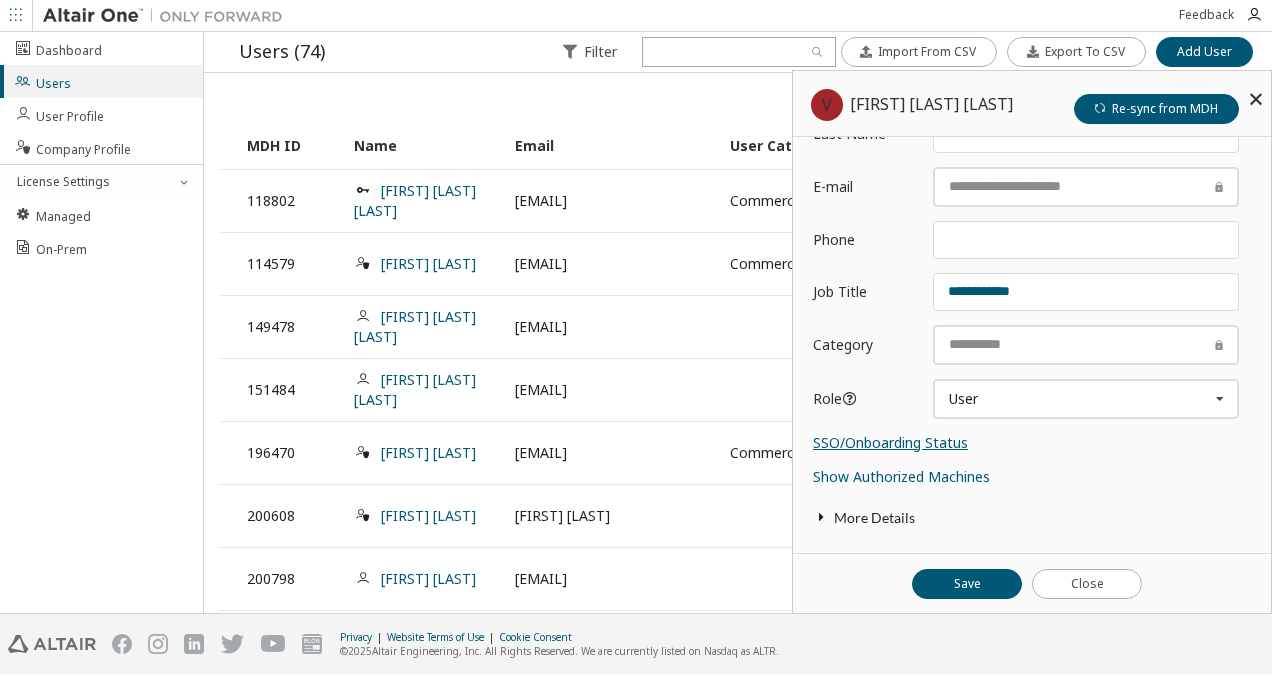 click on "SSO/Onboarding Status" at bounding box center [890, 442] 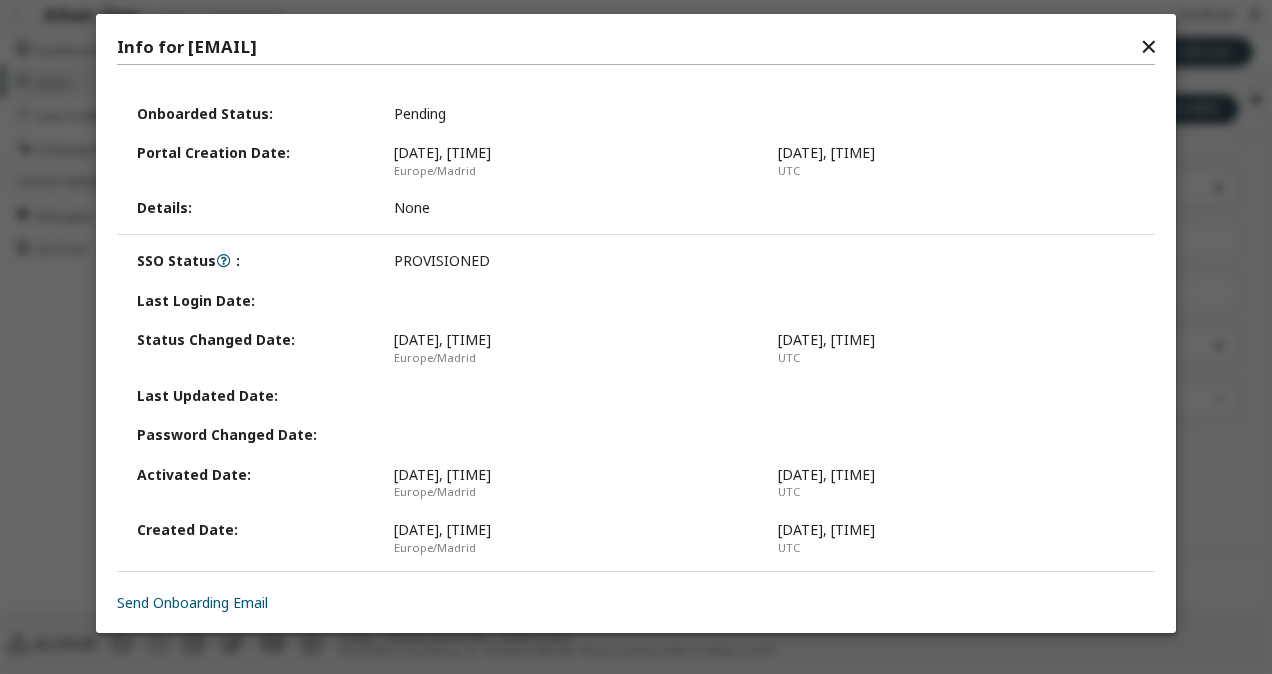 click on "Info for veronica.yunta@urjc.es" at bounding box center [629, 47] 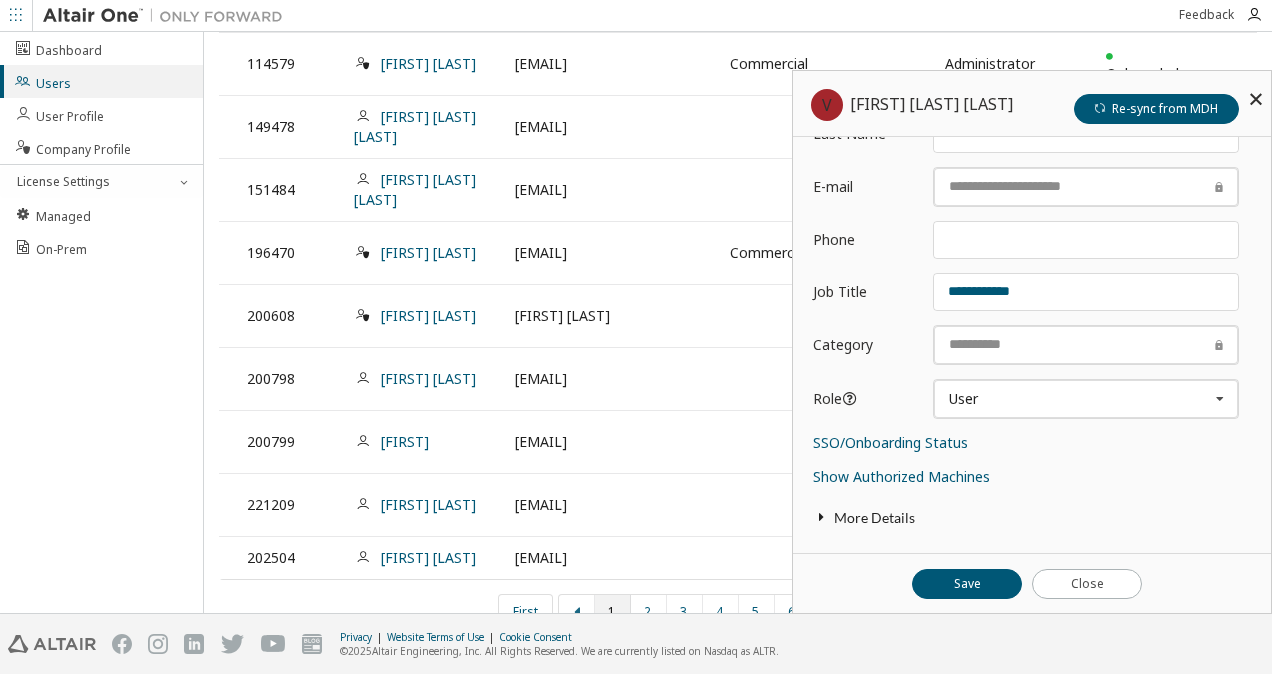 scroll, scrollTop: 226, scrollLeft: 0, axis: vertical 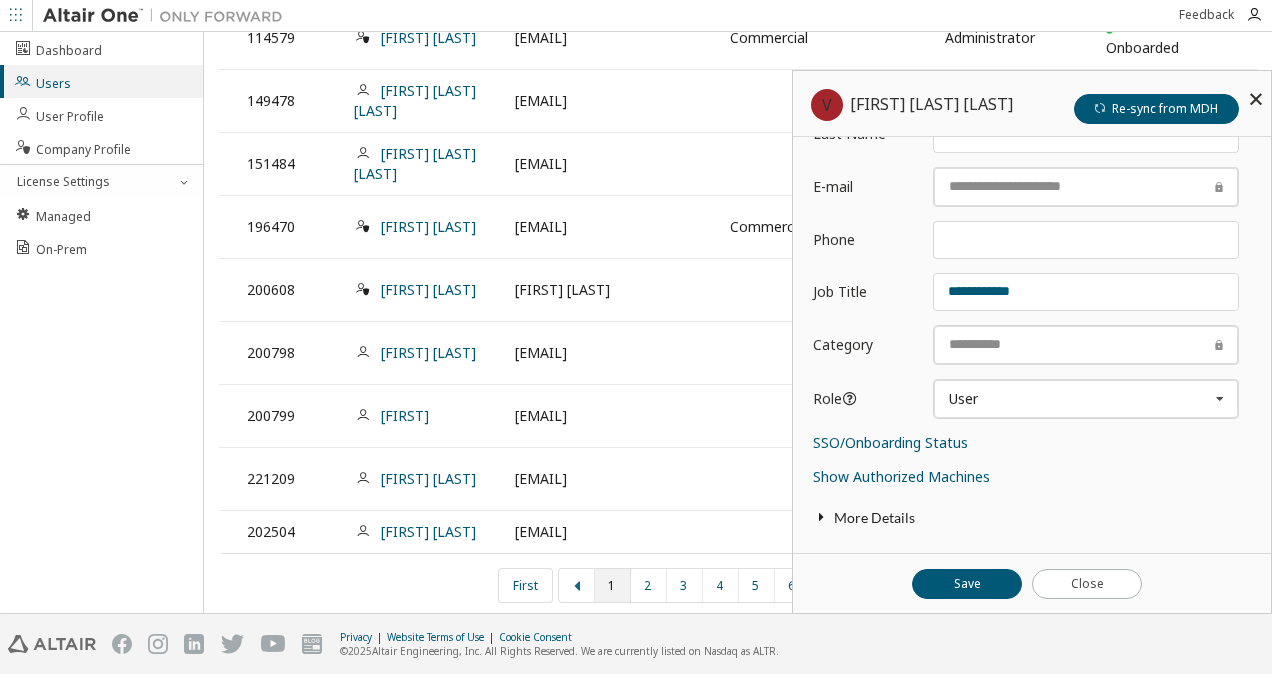 click at bounding box center (1256, 99) 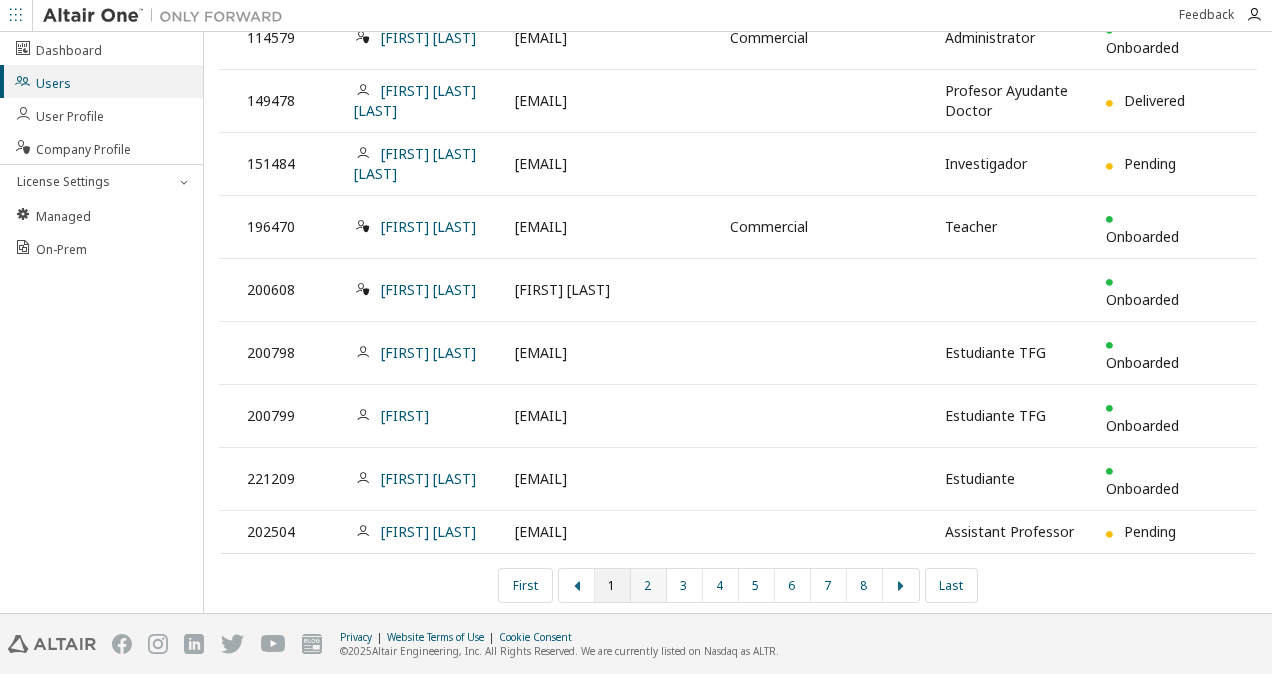 click on "2" at bounding box center (649, 585) 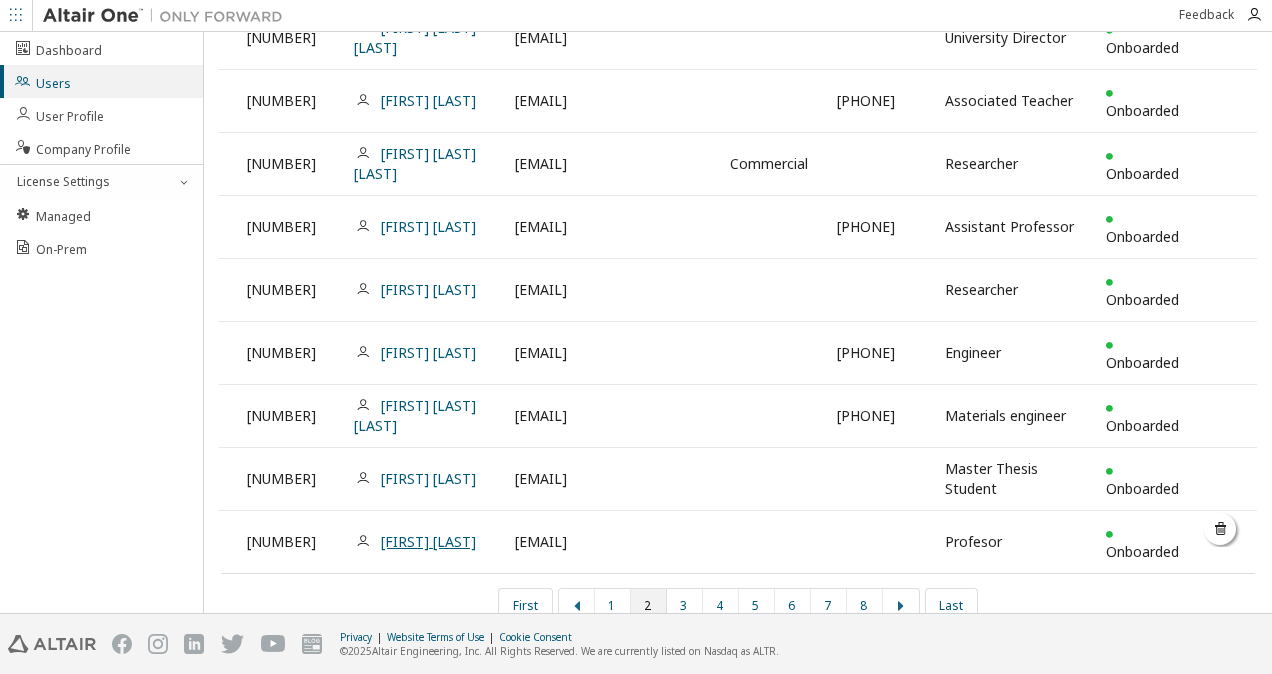 click on "Alejandro Feito" at bounding box center (428, 541) 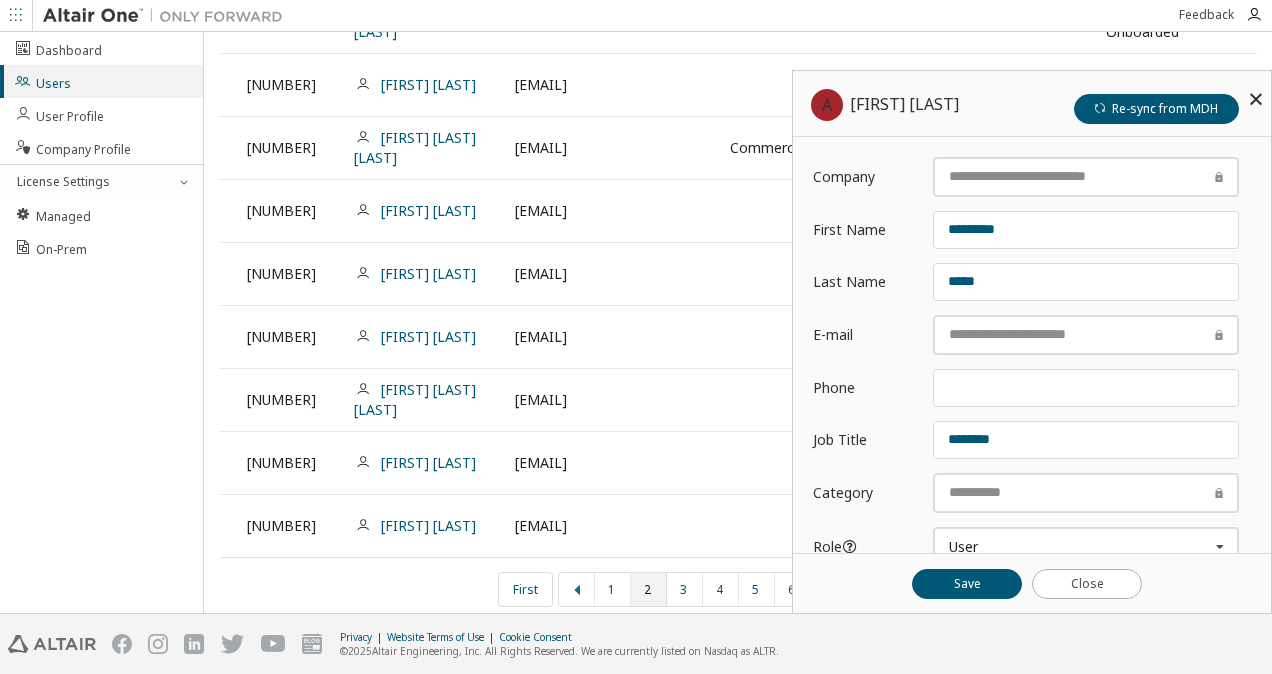 scroll, scrollTop: 246, scrollLeft: 0, axis: vertical 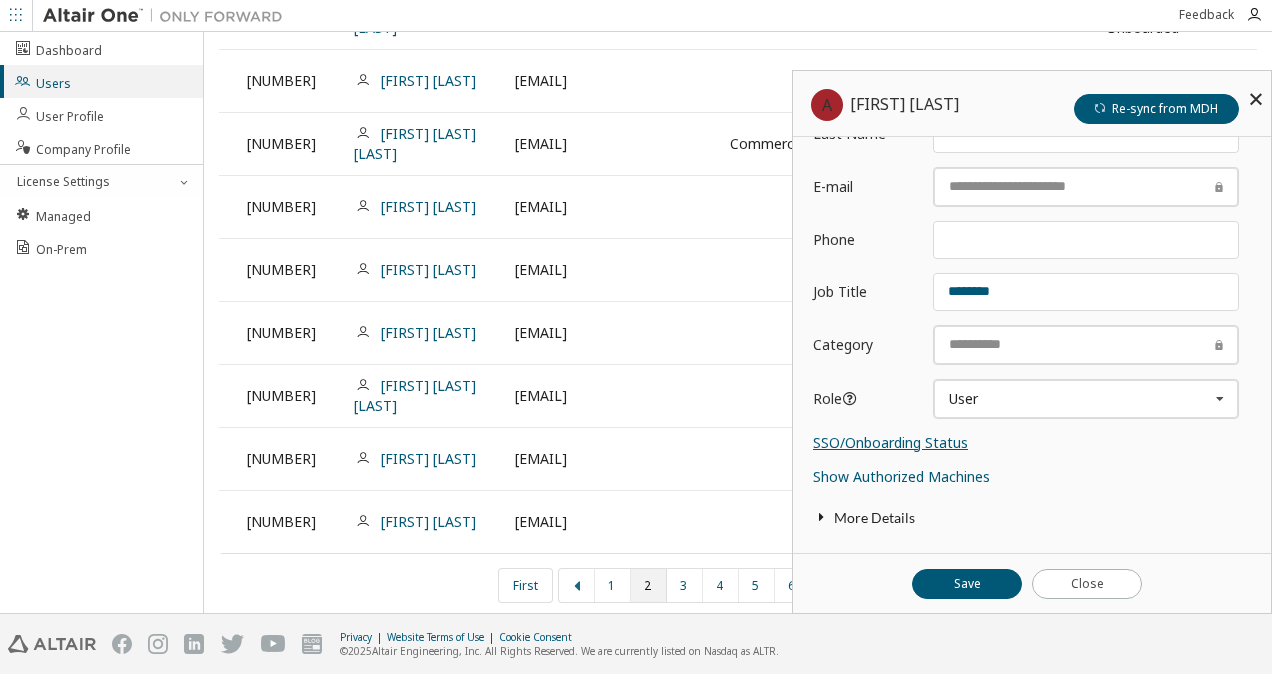 click on "SSO/Onboarding Status" at bounding box center [890, 442] 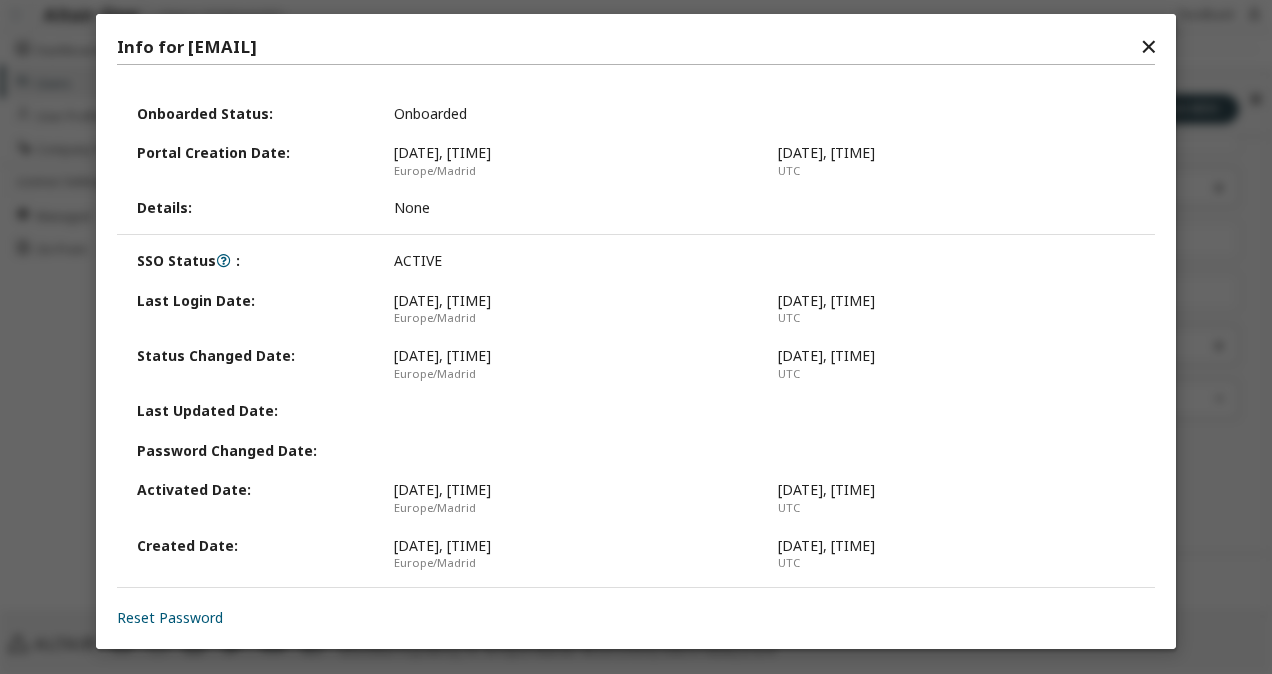 click on "✕" at bounding box center [1148, 47] 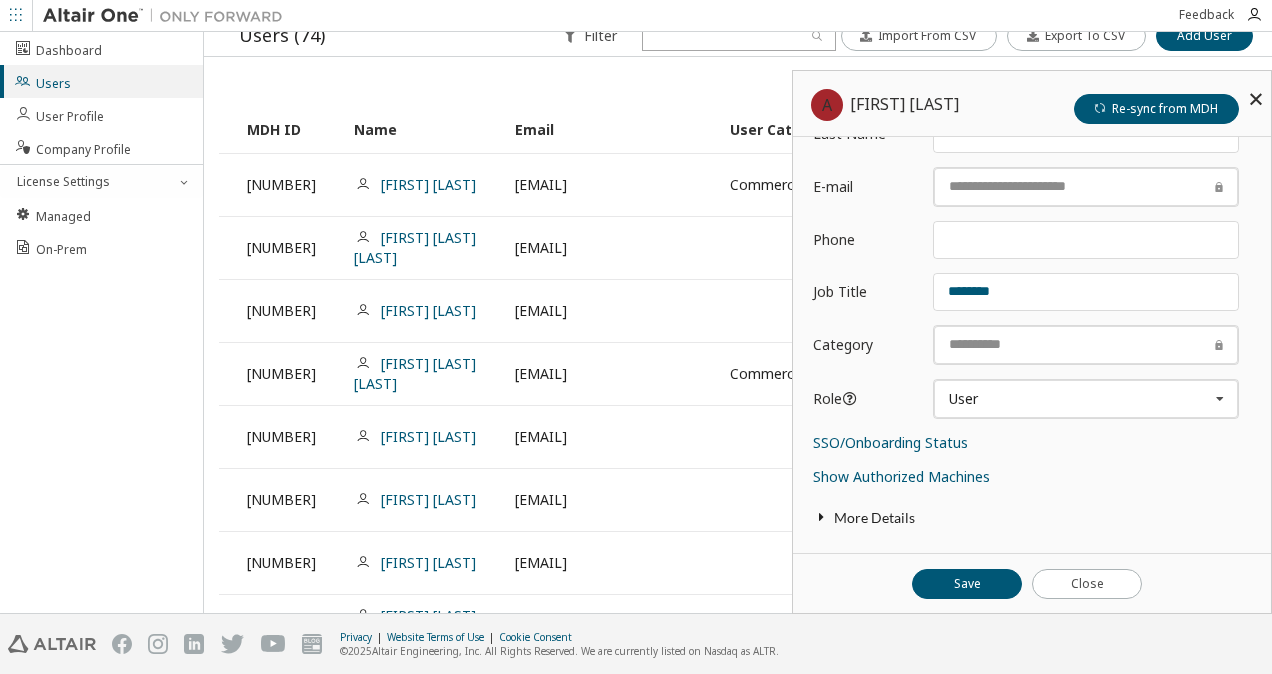 scroll, scrollTop: 0, scrollLeft: 0, axis: both 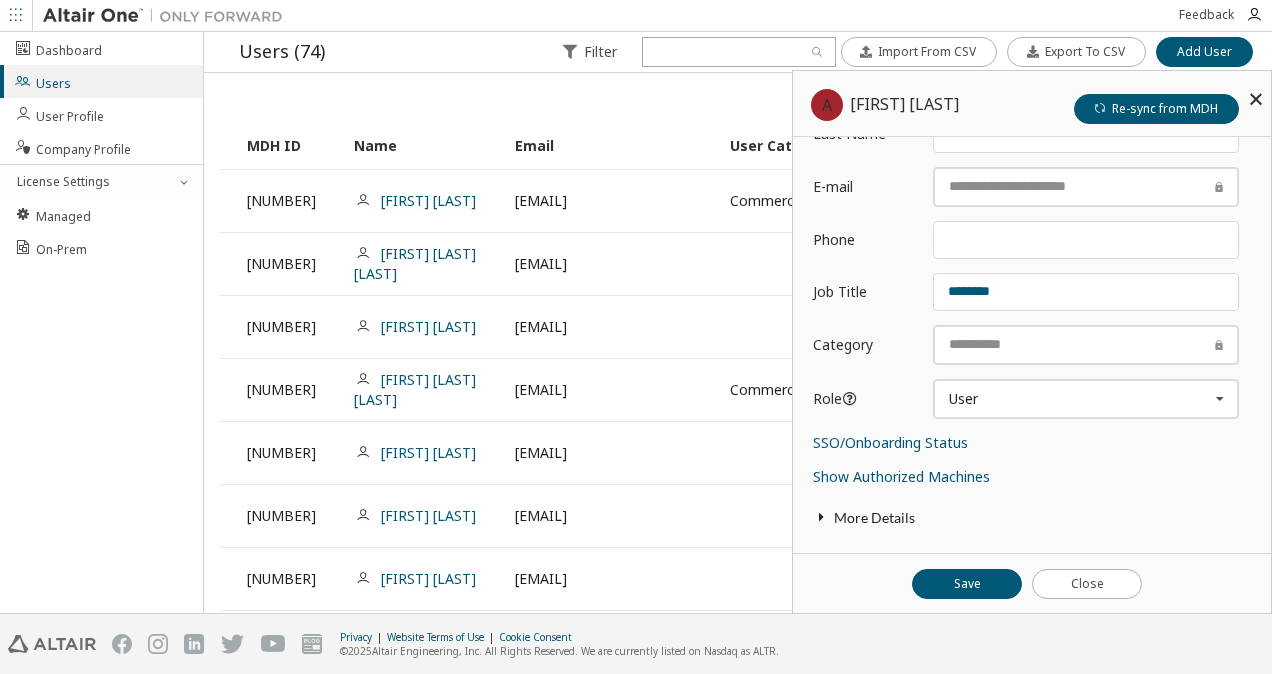 click at bounding box center (1256, 99) 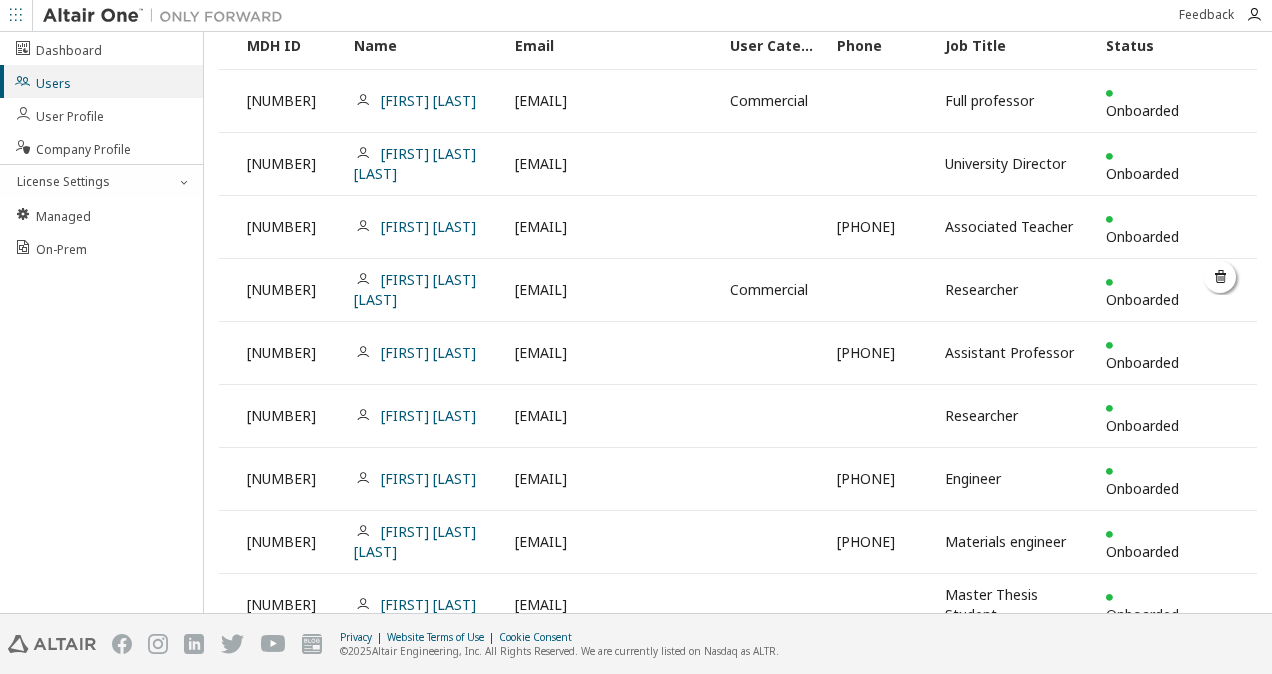 scroll, scrollTop: 0, scrollLeft: 0, axis: both 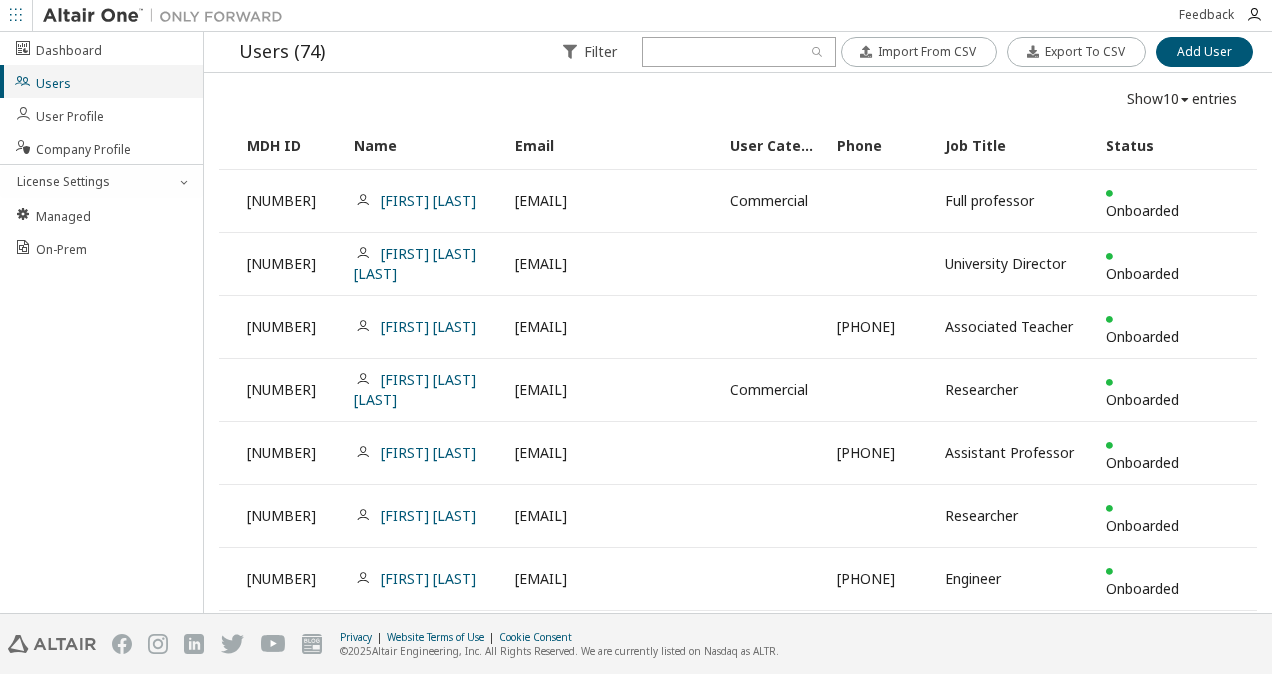 click on "Users" at bounding box center [101, 81] 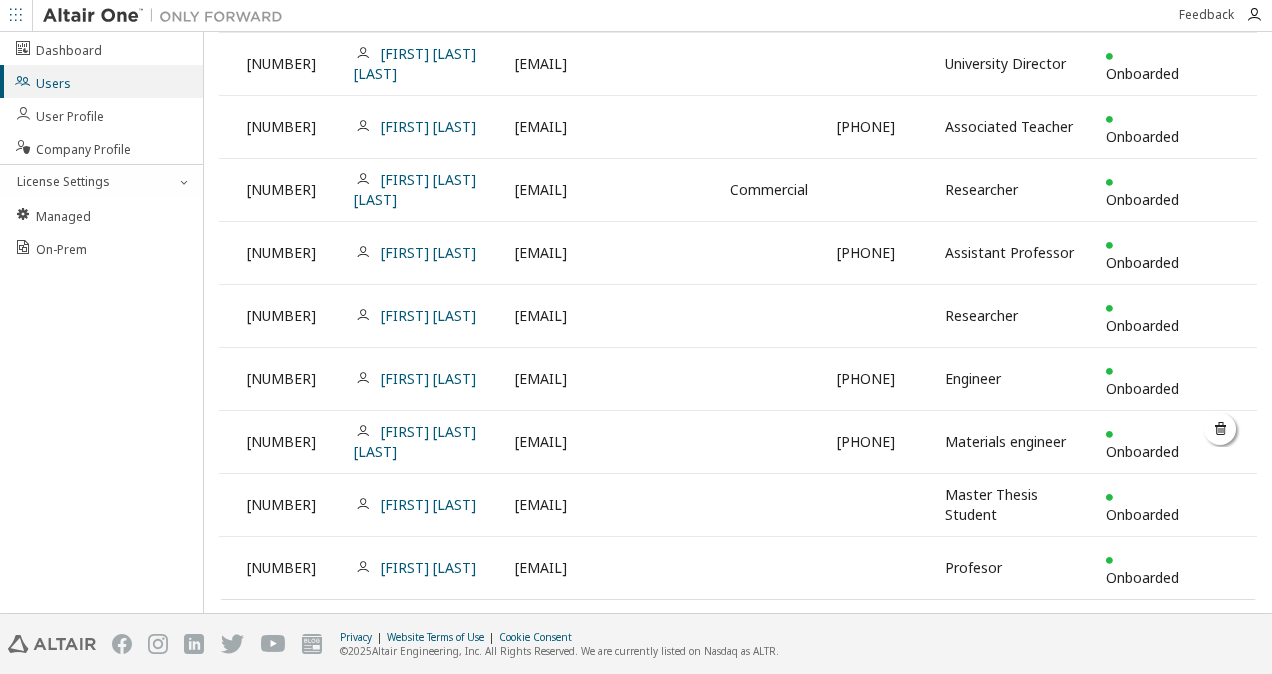 scroll, scrollTop: 246, scrollLeft: 0, axis: vertical 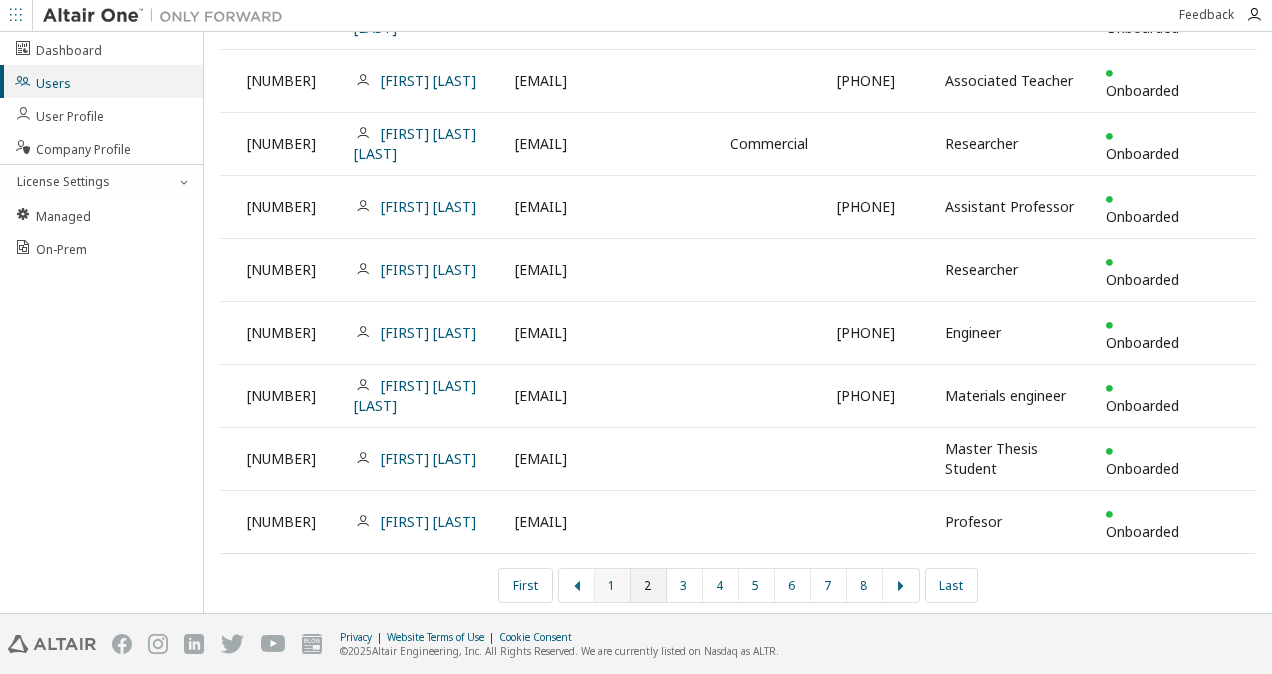 click on "1" at bounding box center (613, 585) 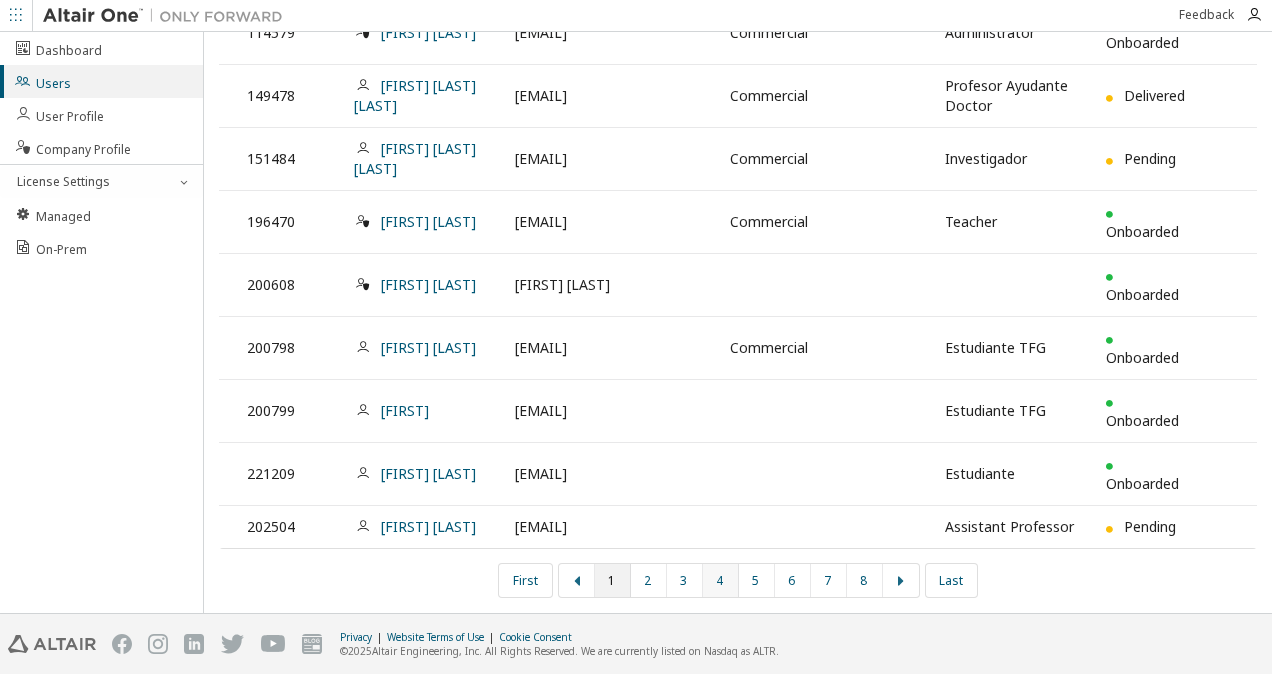 scroll, scrollTop: 226, scrollLeft: 0, axis: vertical 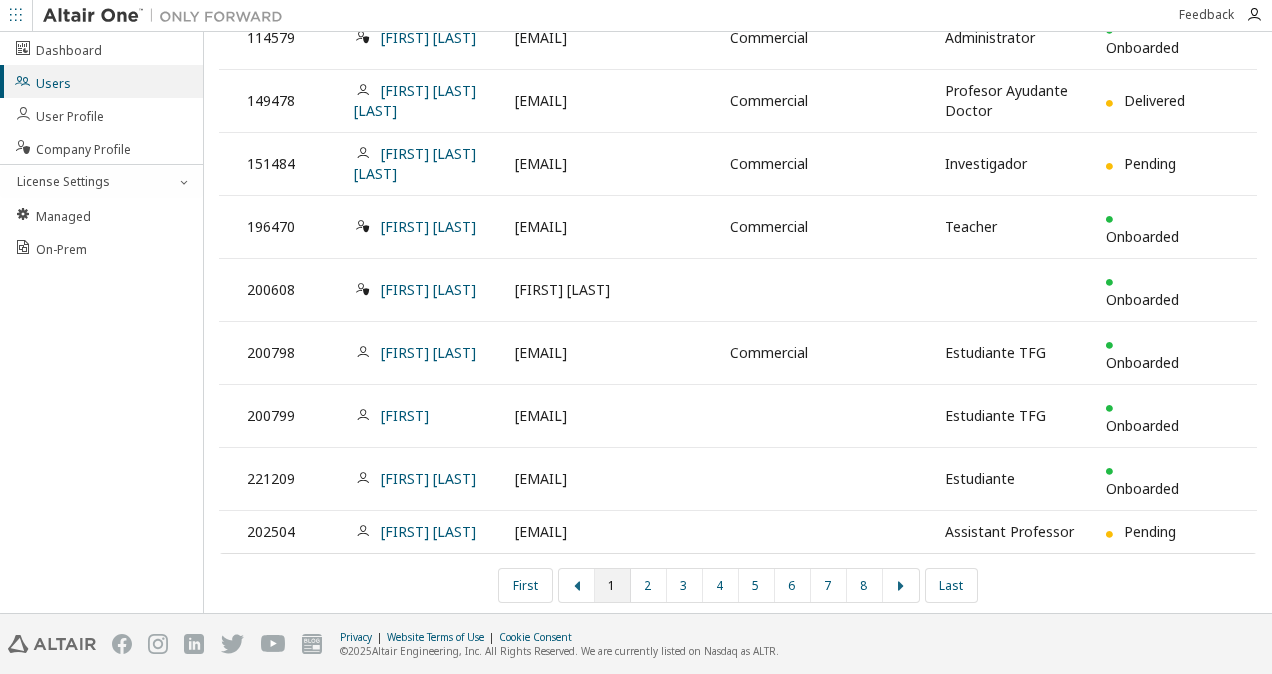click on "1" at bounding box center [613, 585] 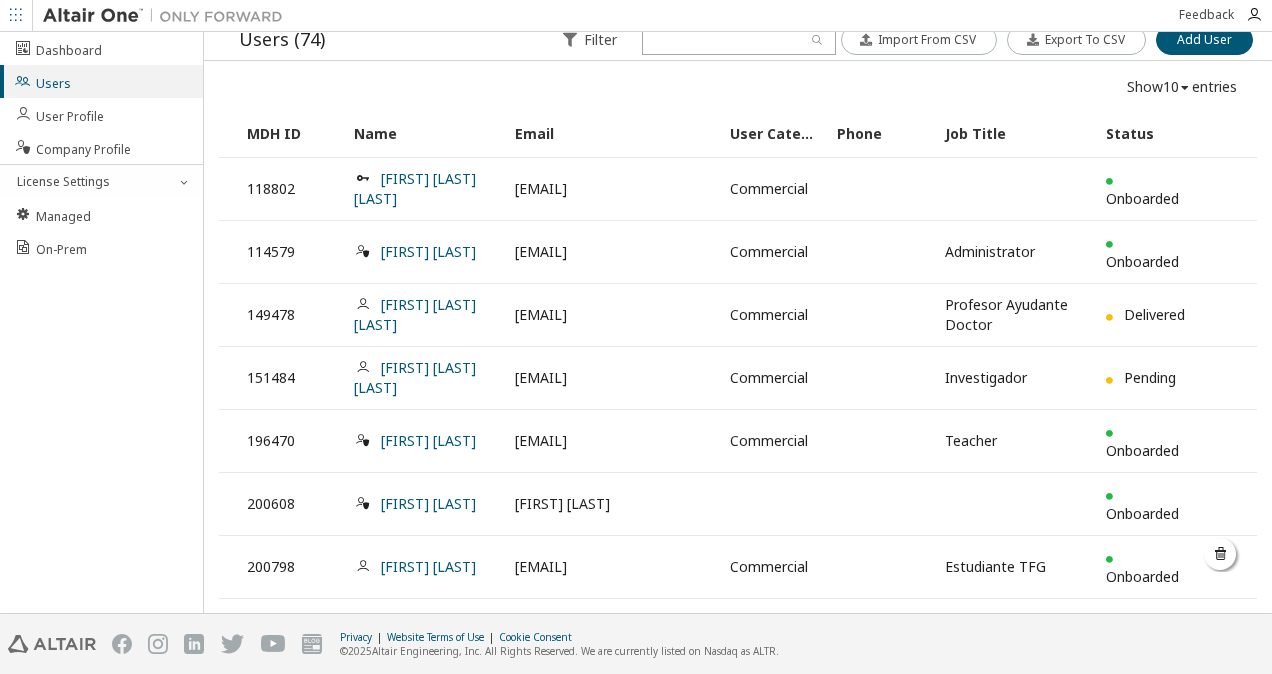 scroll, scrollTop: 0, scrollLeft: 0, axis: both 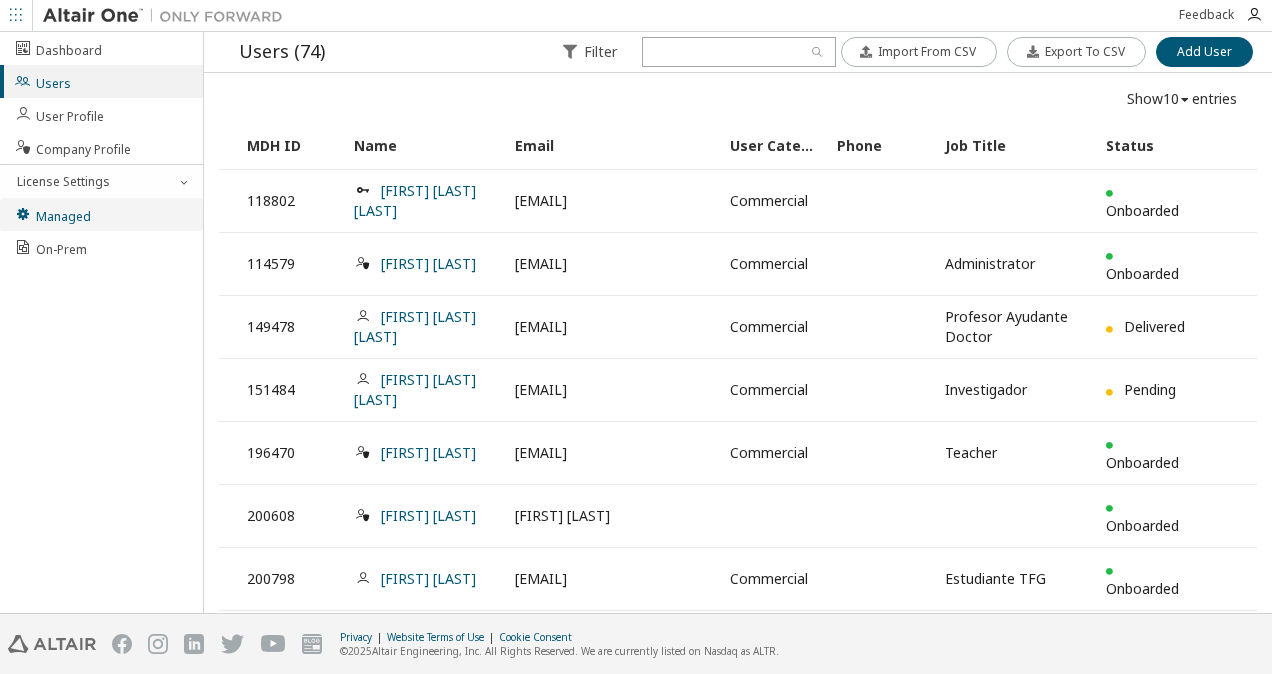 click on "Managed" at bounding box center [101, 214] 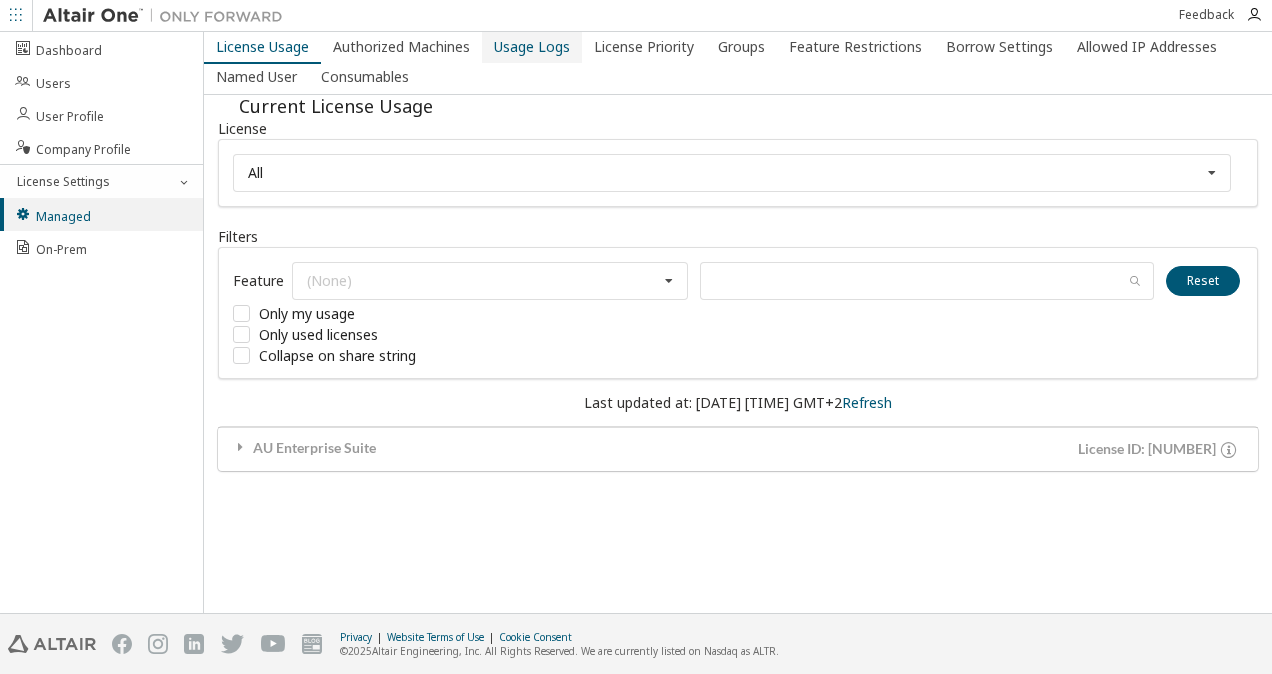 click on "Usage Logs" at bounding box center [532, 47] 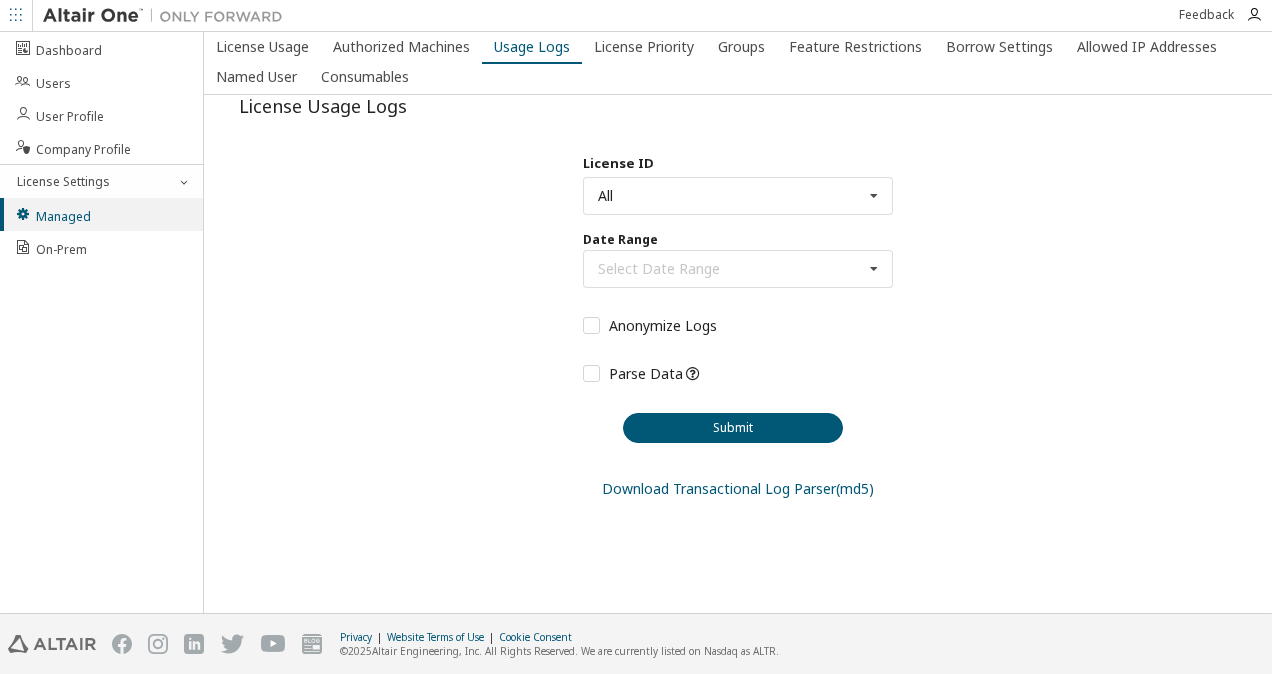 click on "Date Range Select Date Range Last 30 days Year to date Custom Date Range" at bounding box center [738, 258] 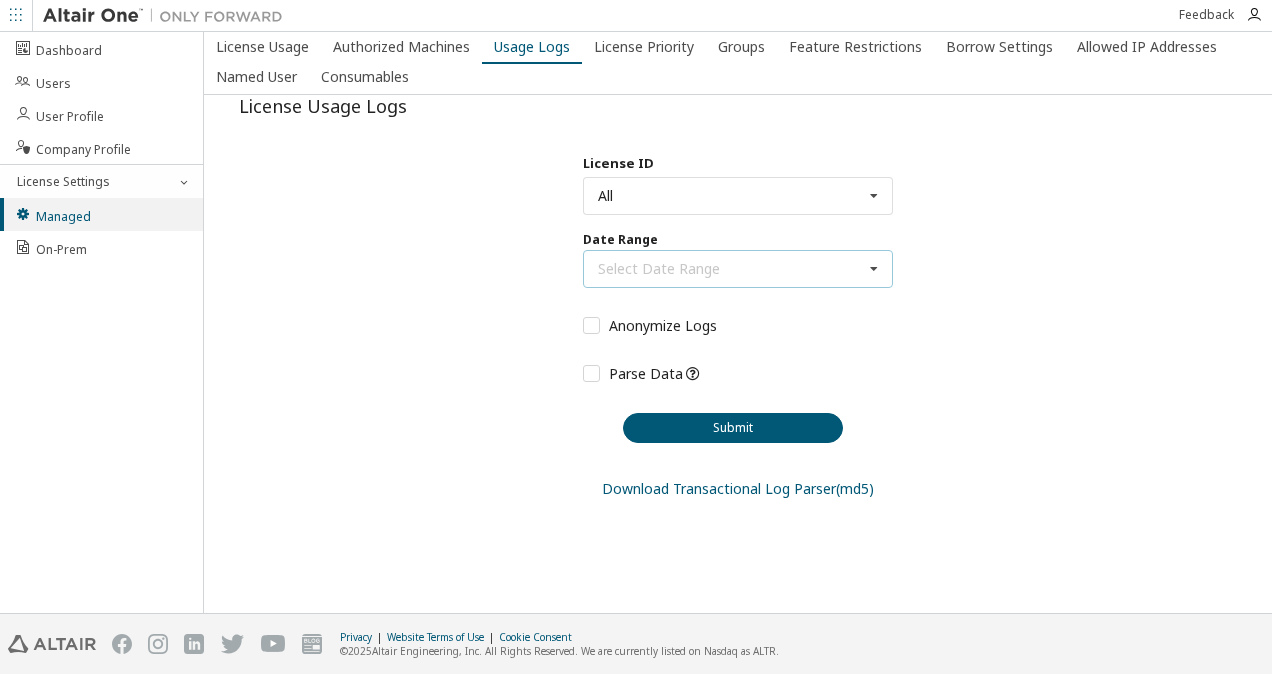 click on "Select Date Range Last 30 days Year to date Custom Date Range" at bounding box center [738, 269] 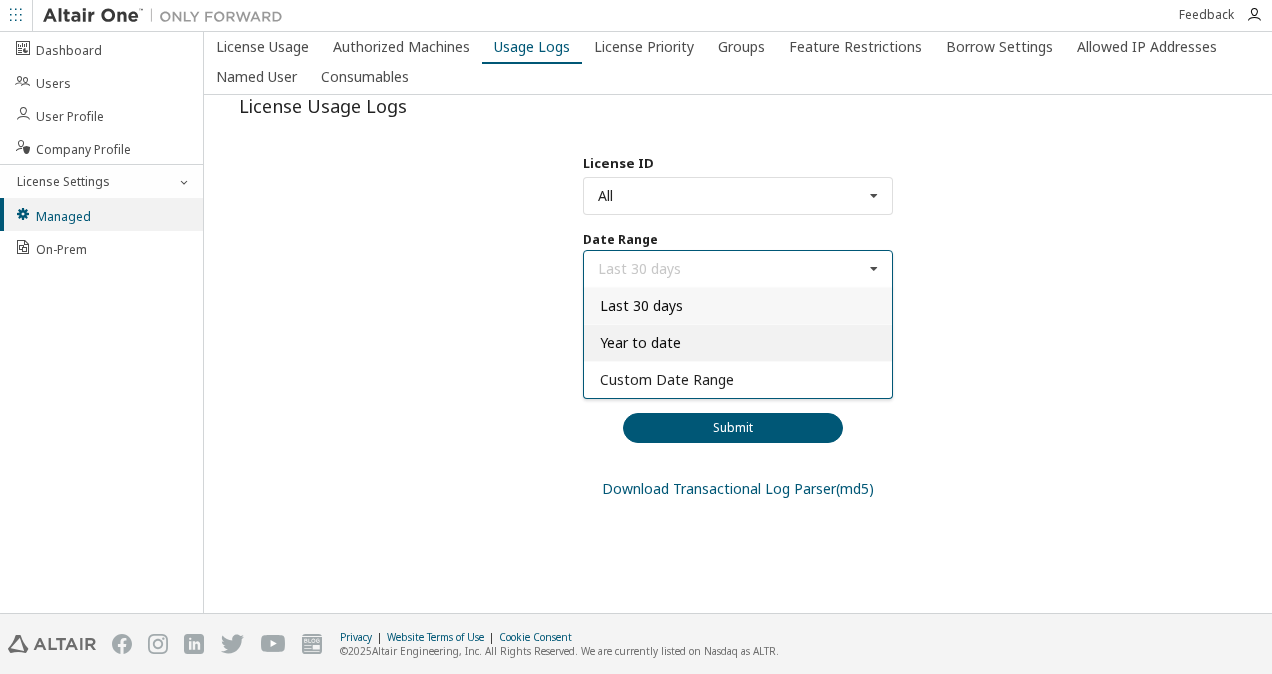click on "Year to date" at bounding box center (738, 342) 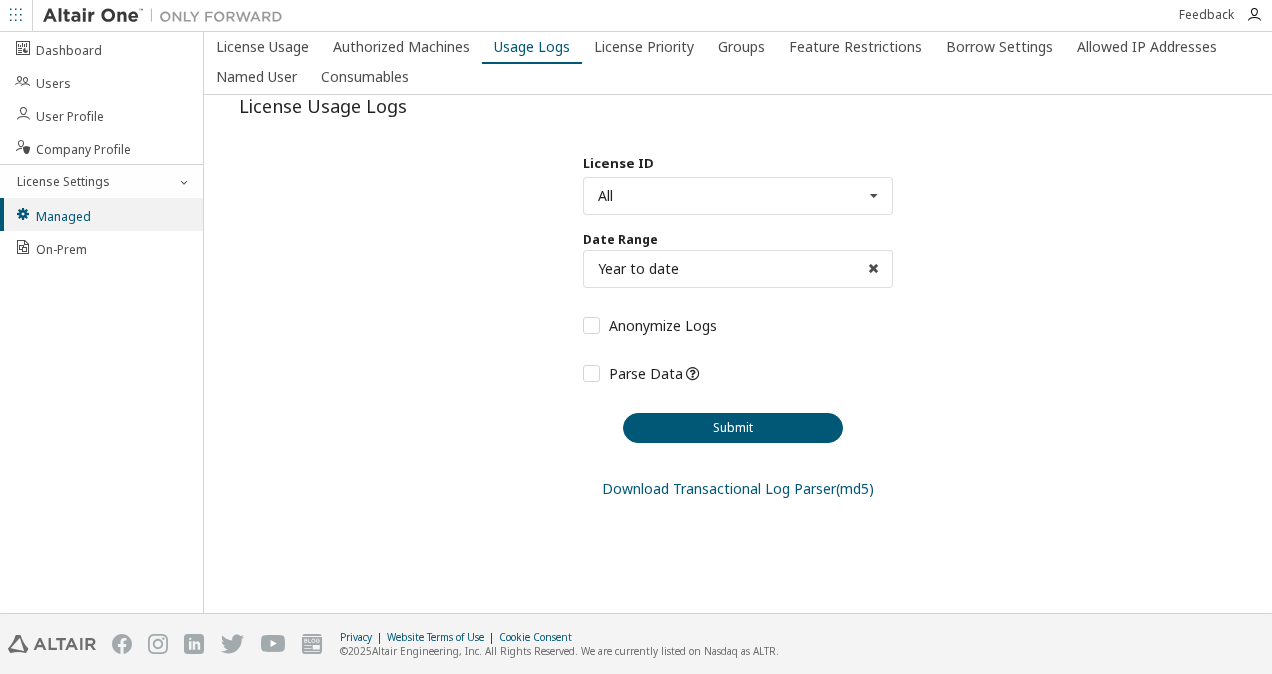 click on "Submit" at bounding box center (733, 428) 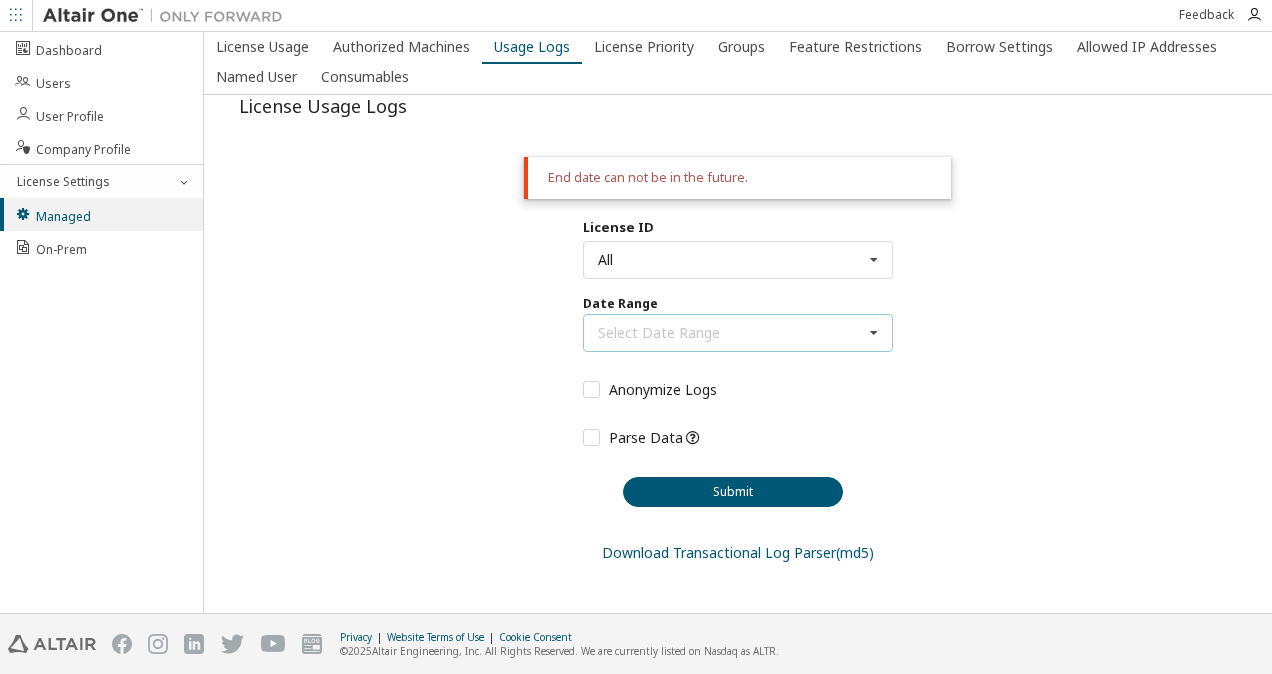 click on "Select Date Range Last 30 days Year to date Custom Date Range" at bounding box center (738, 333) 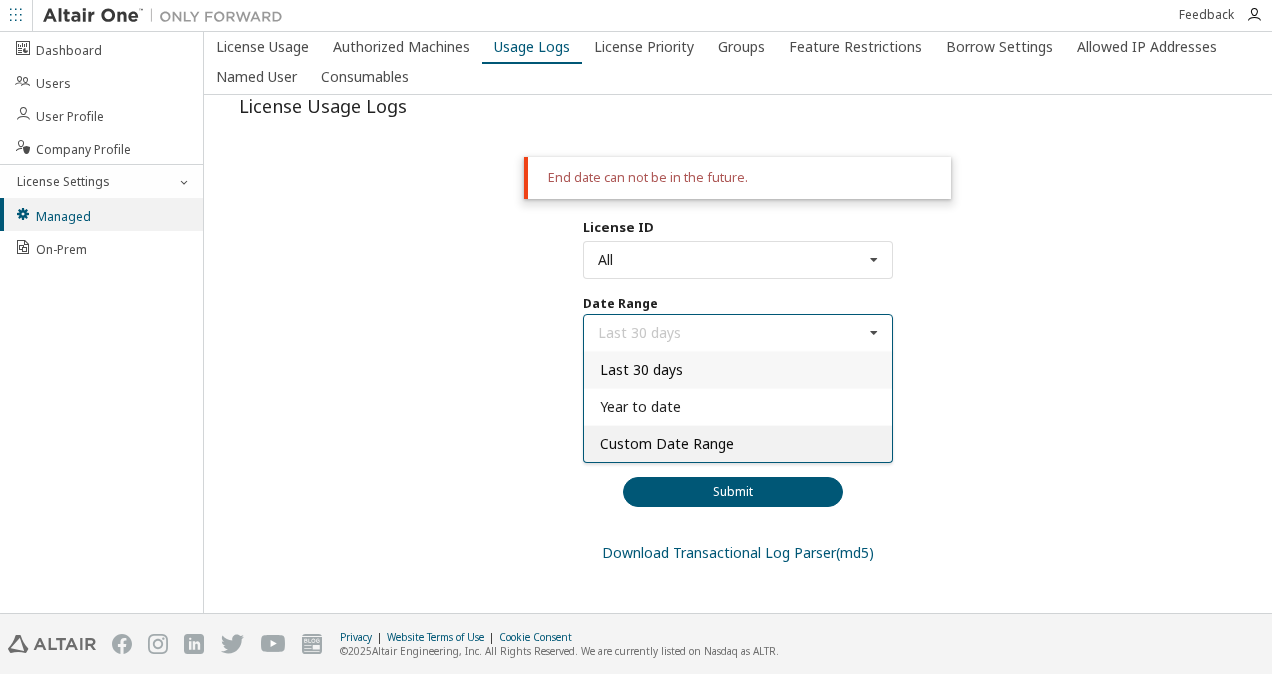 click on "Custom Date Range" at bounding box center [667, 443] 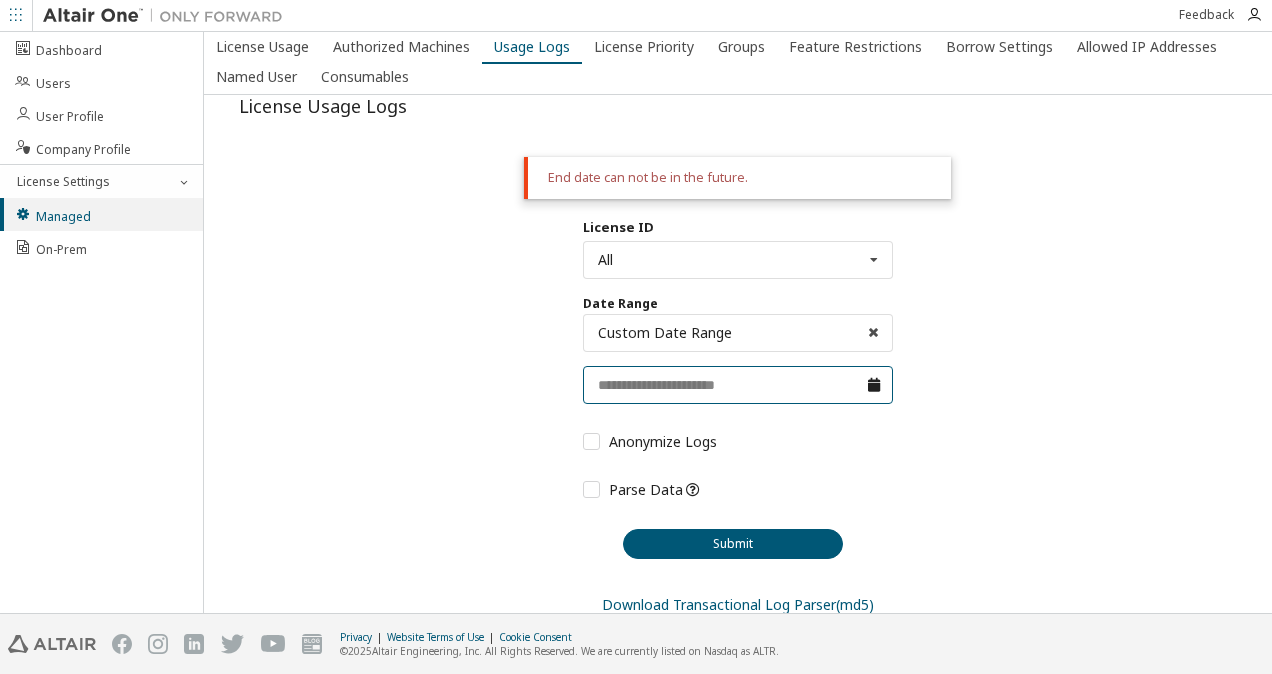 click at bounding box center [738, 385] 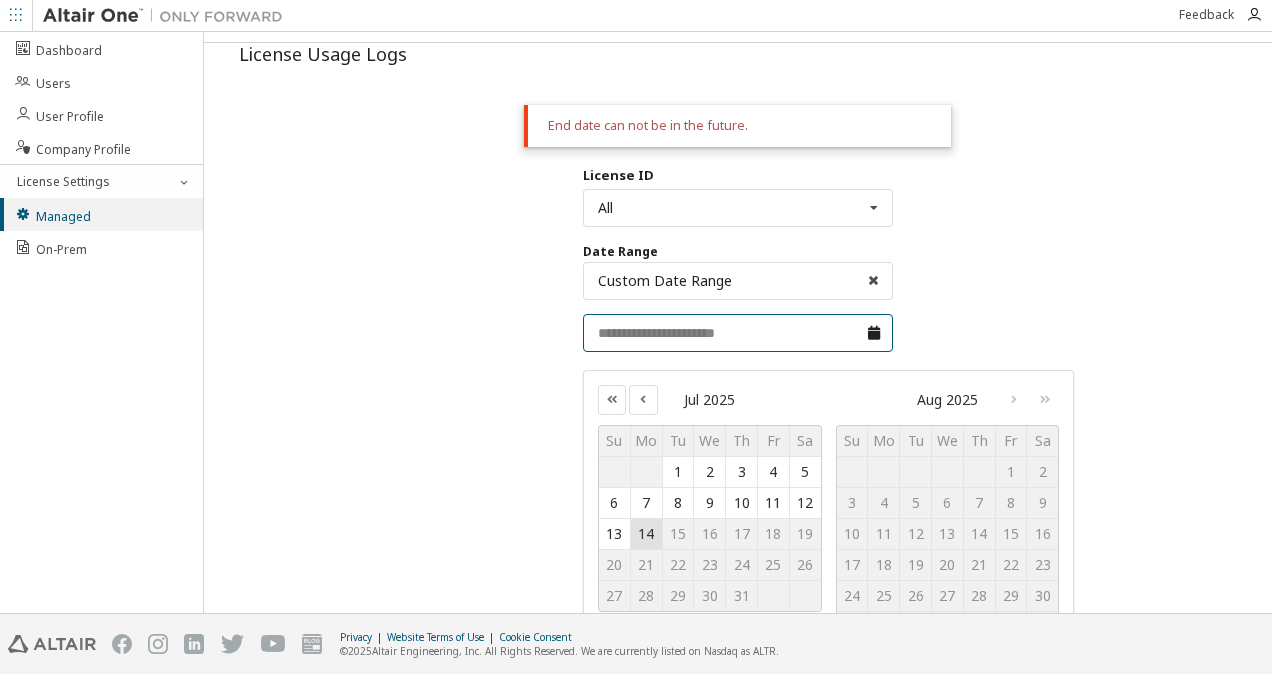 scroll, scrollTop: 93, scrollLeft: 0, axis: vertical 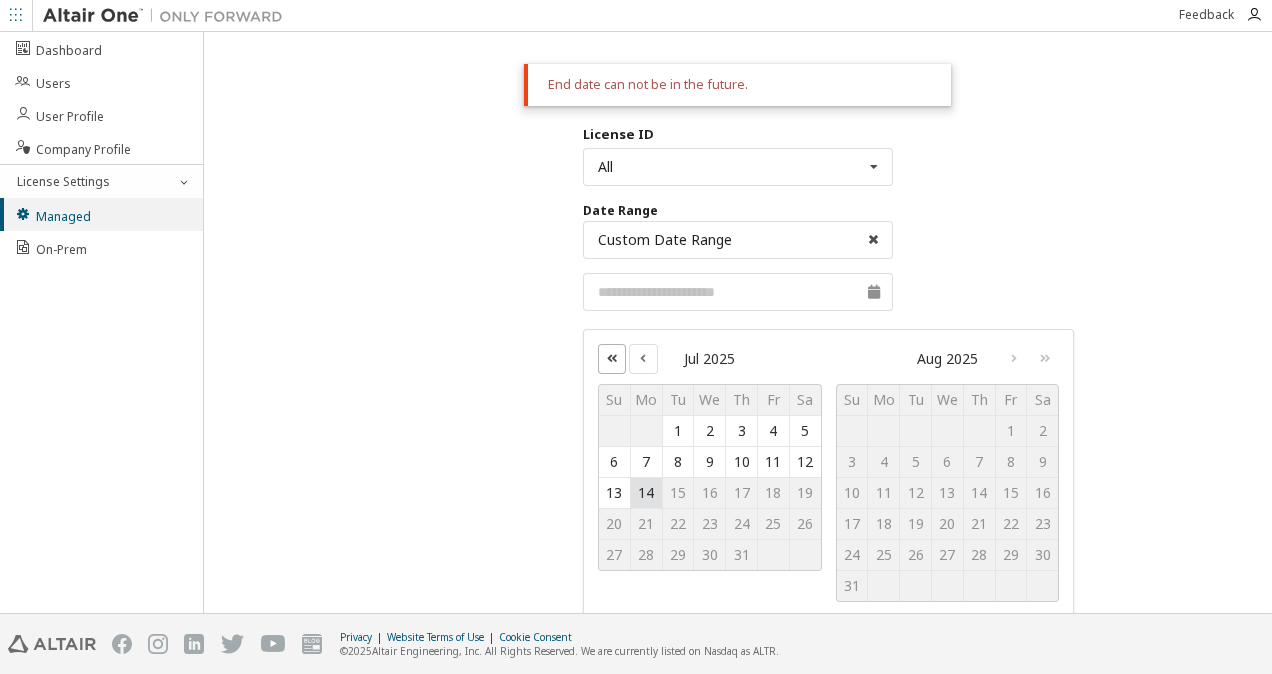 click at bounding box center [612, 358] 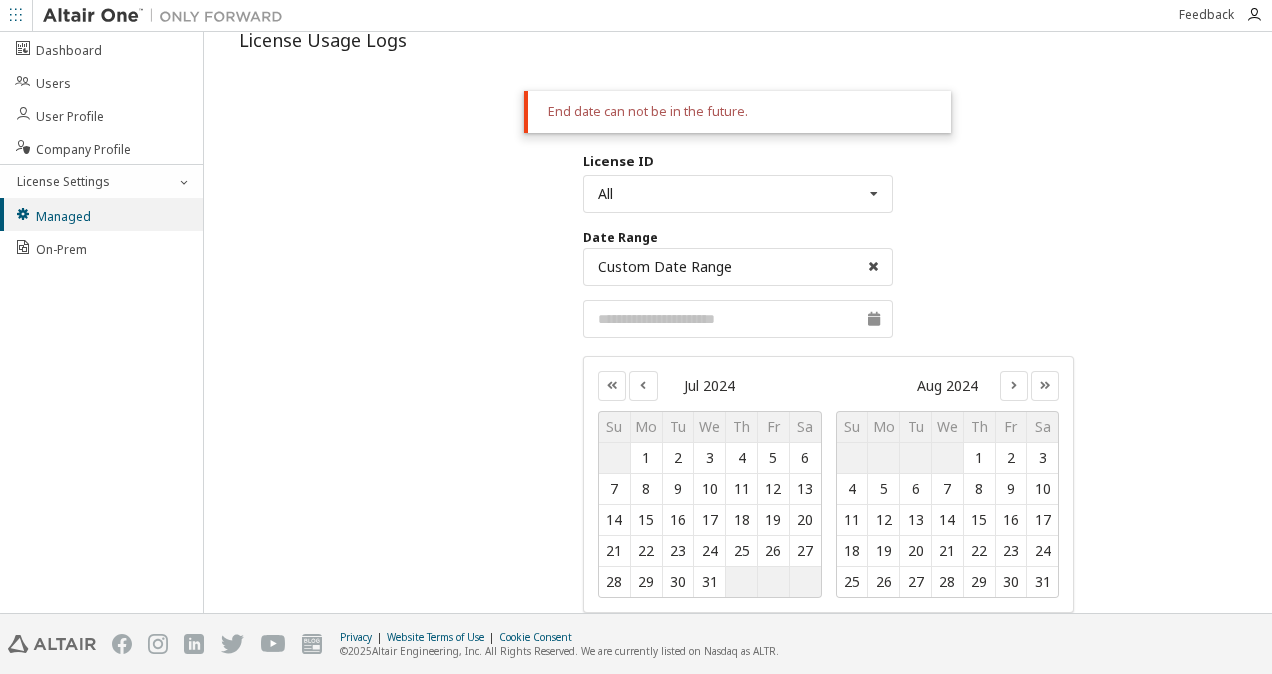 scroll, scrollTop: 62, scrollLeft: 0, axis: vertical 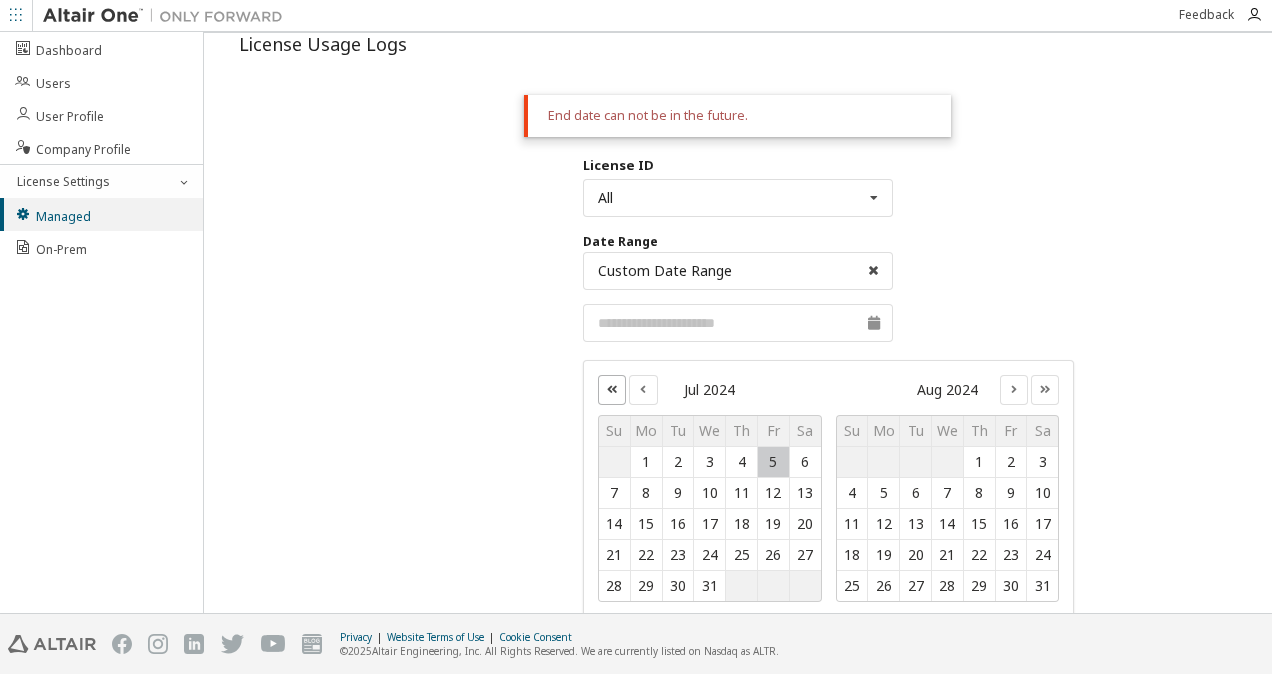 drag, startPoint x: 608, startPoint y: 383, endPoint x: 752, endPoint y: 458, distance: 162.3607 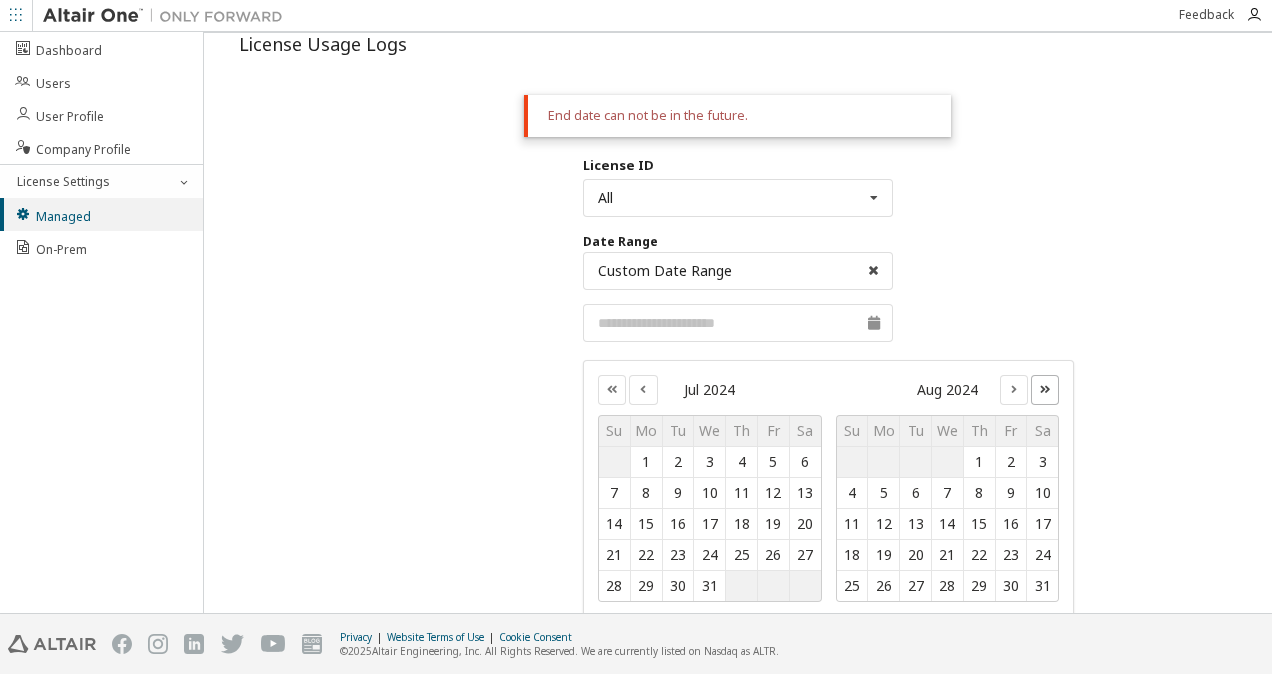 click at bounding box center (1045, 389) 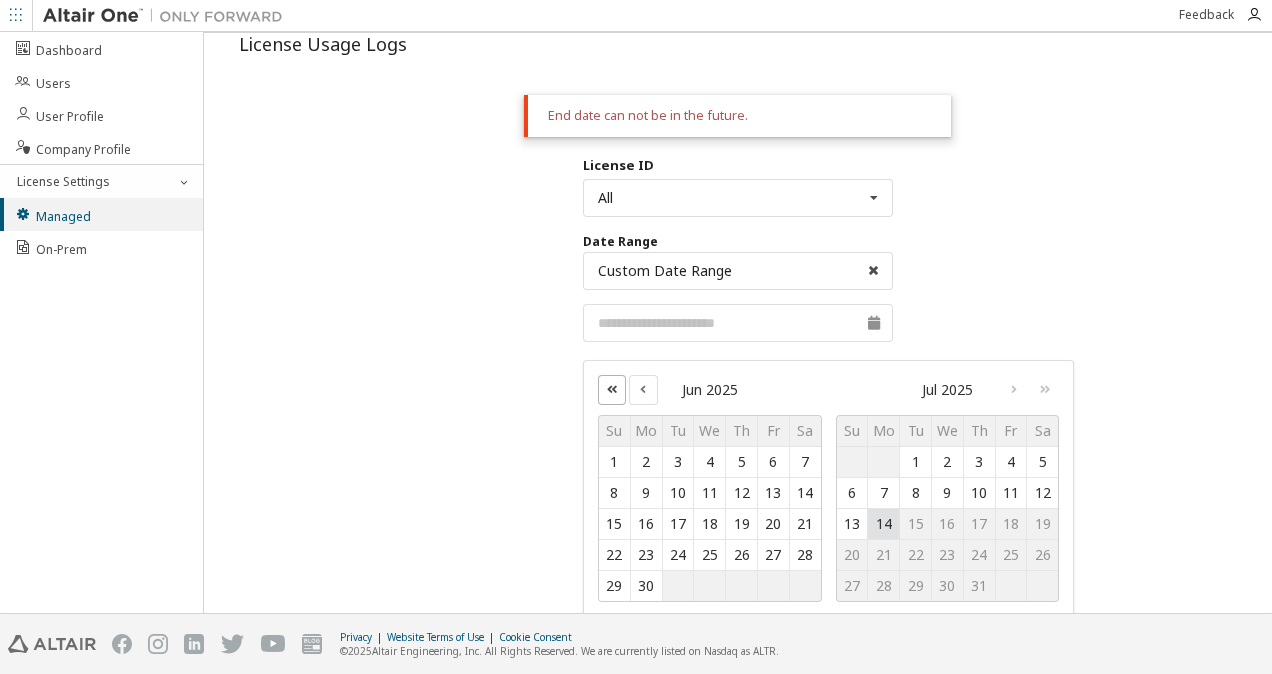 click at bounding box center (612, 389) 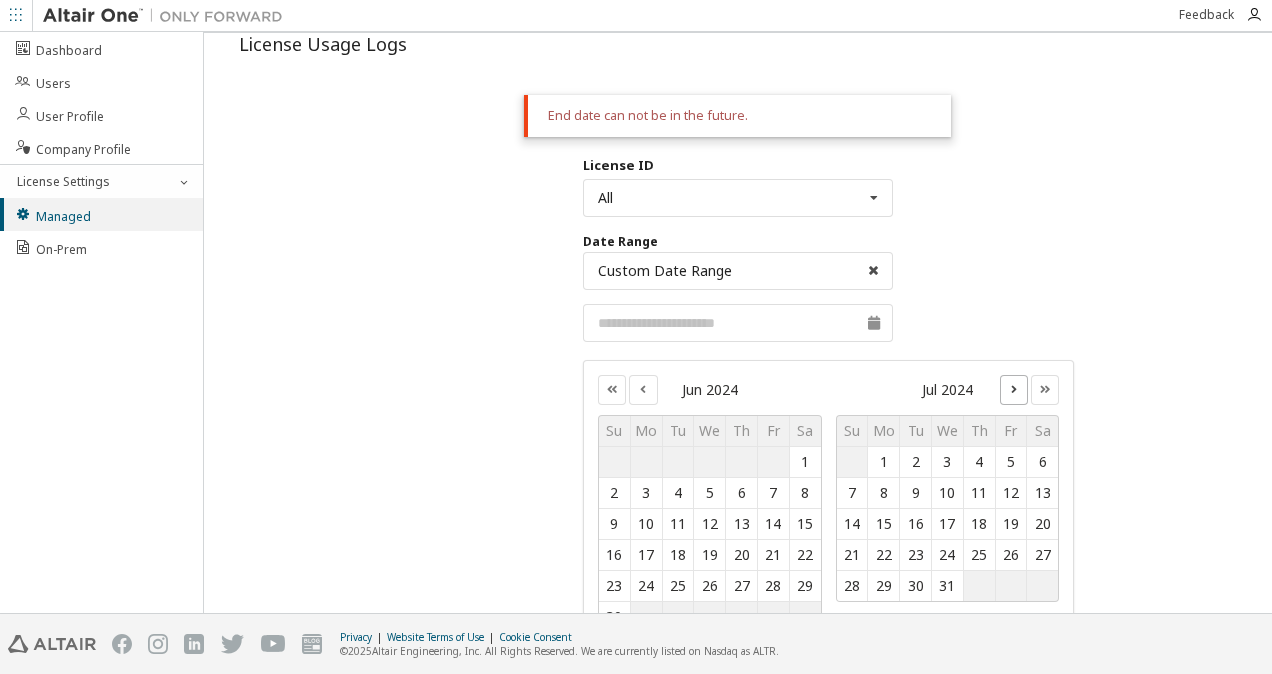 click at bounding box center [1014, 389] 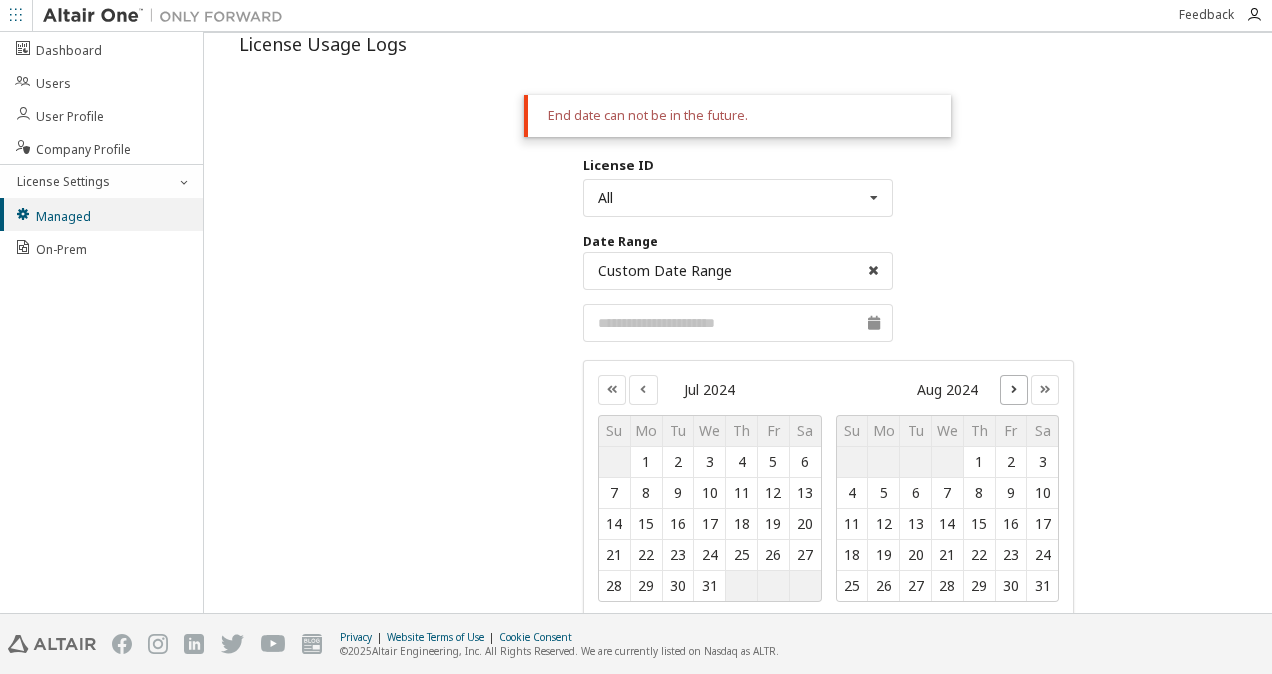 click at bounding box center (1014, 389) 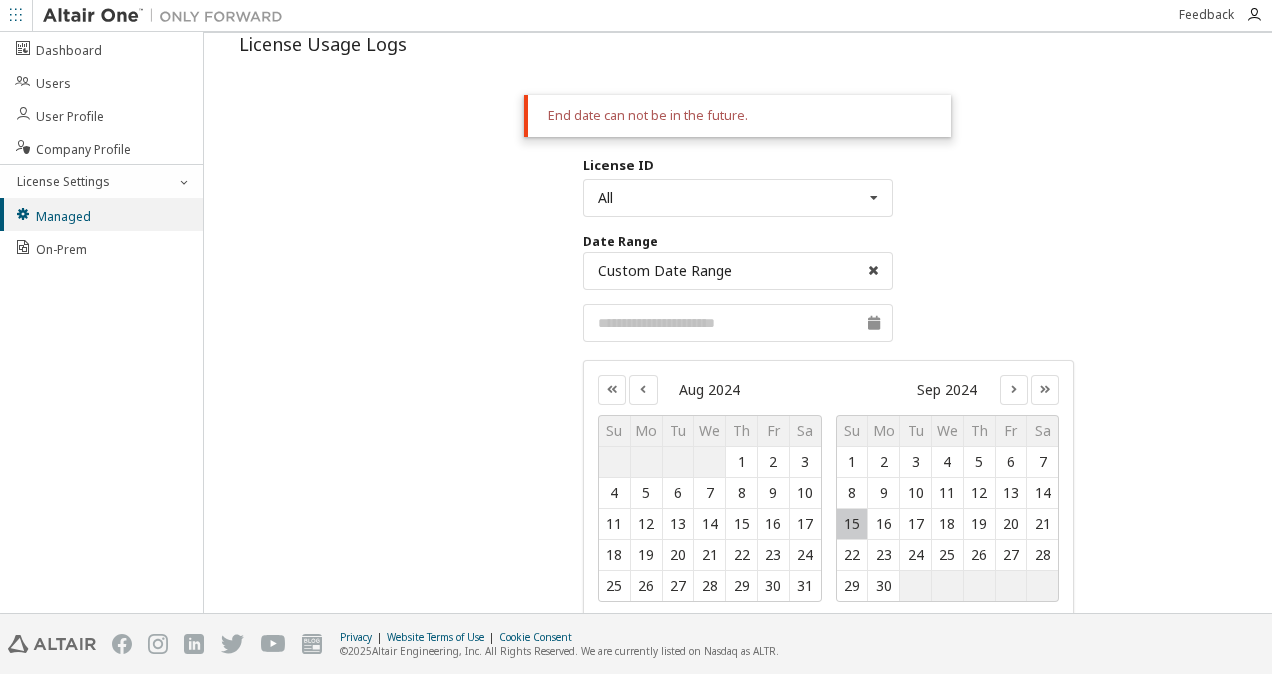 click on "15" at bounding box center (852, 524) 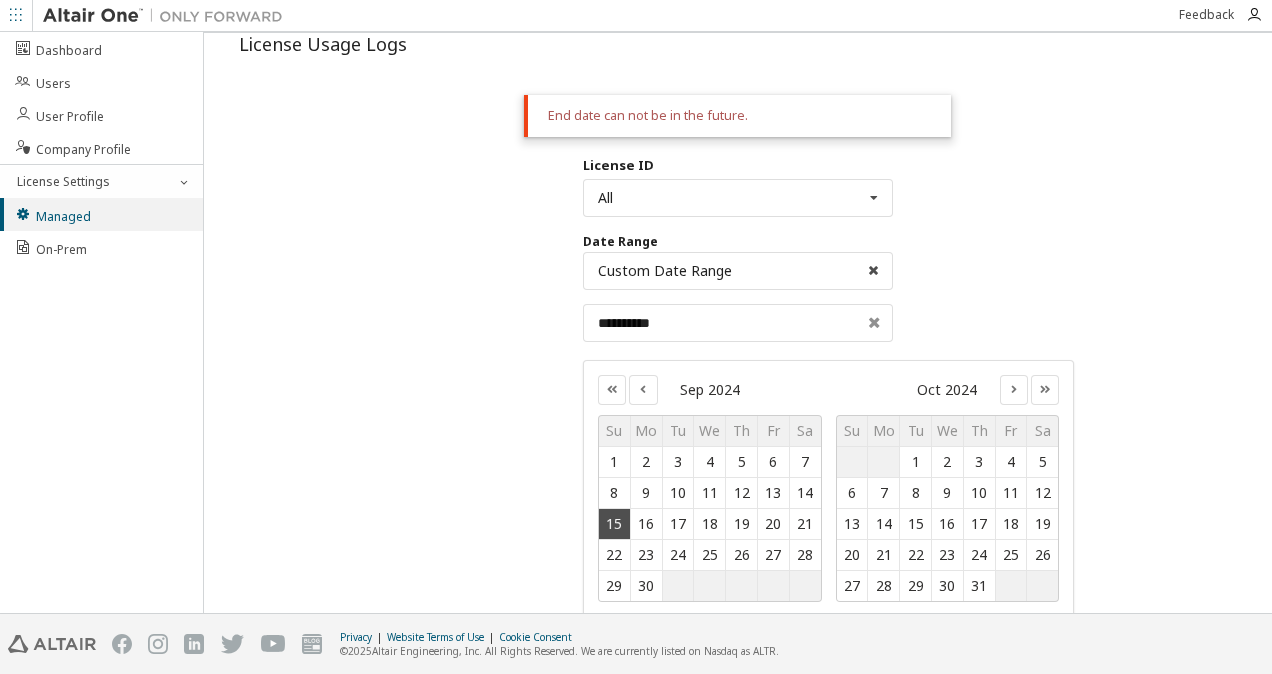 scroll, scrollTop: 0, scrollLeft: 0, axis: both 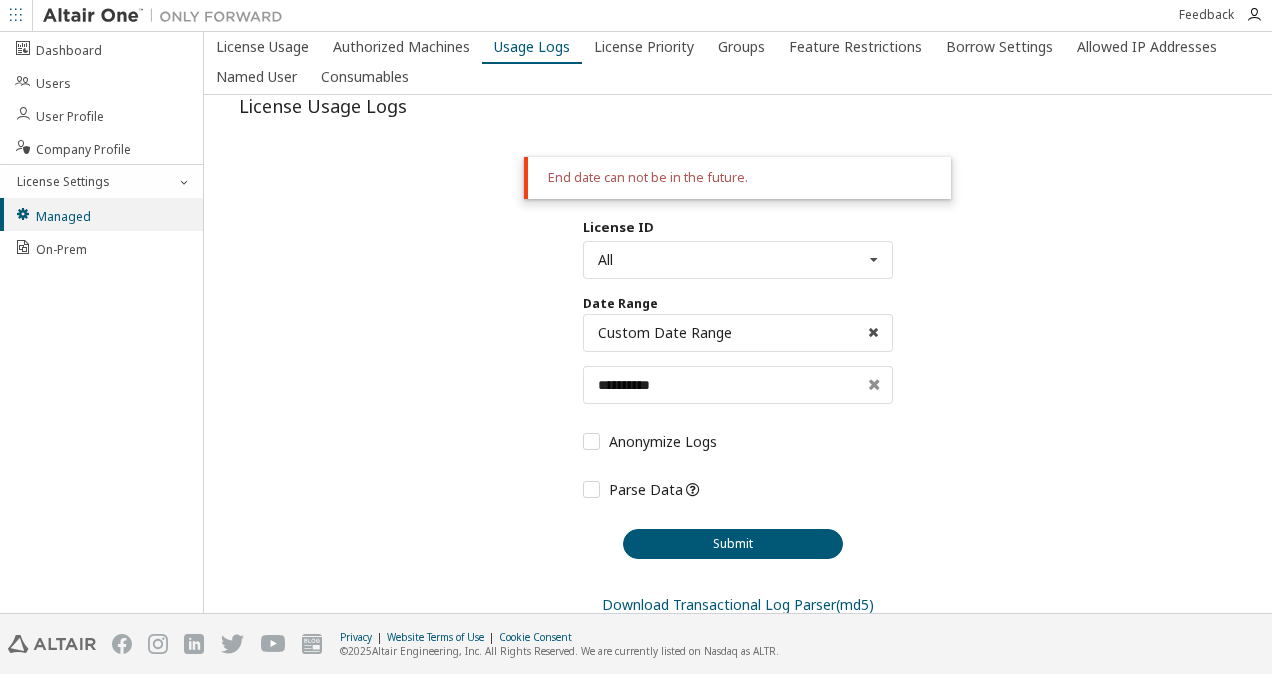click on "**********" at bounding box center [738, 389] 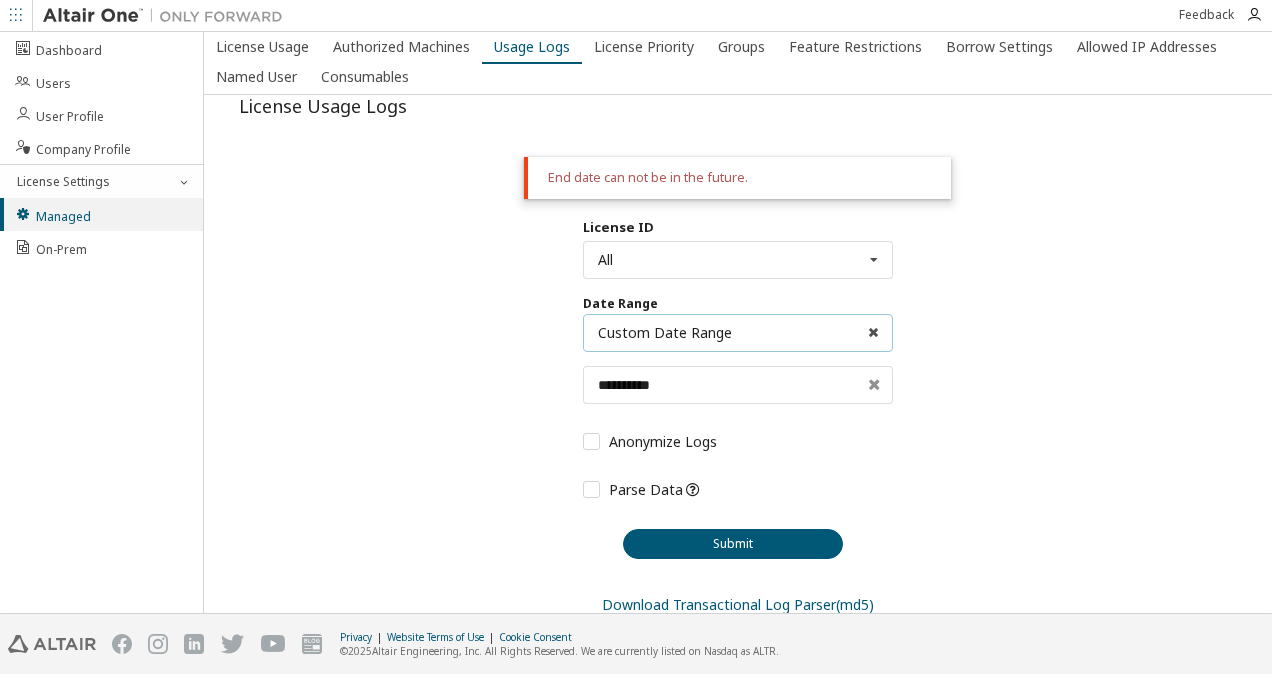 click on "Custom Date Range" at bounding box center [665, 333] 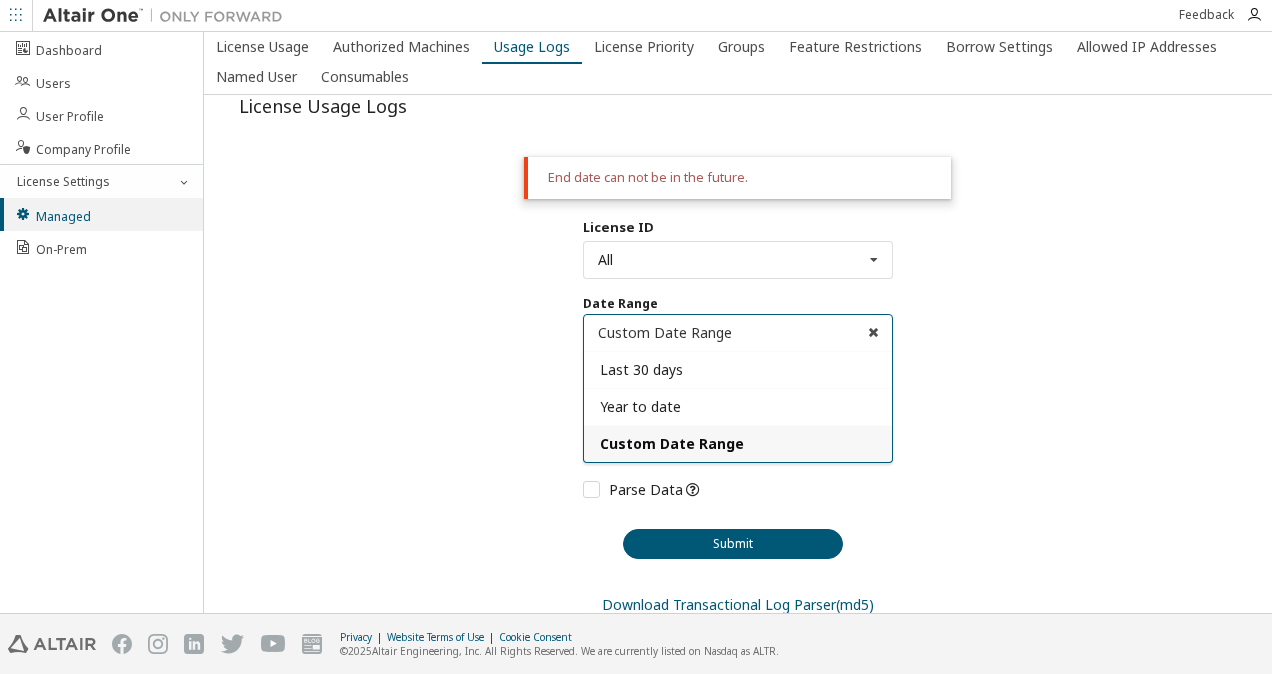 click on "Custom Date Range" at bounding box center (665, 333) 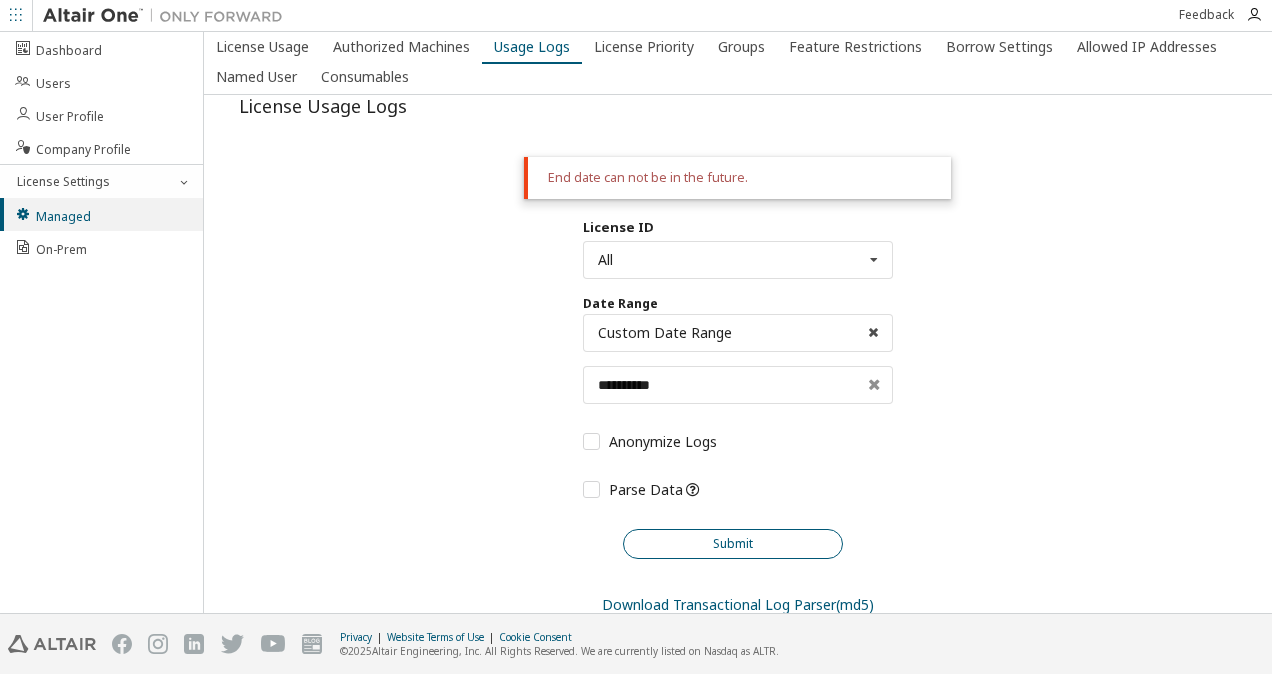 click on "Submit" at bounding box center (733, 544) 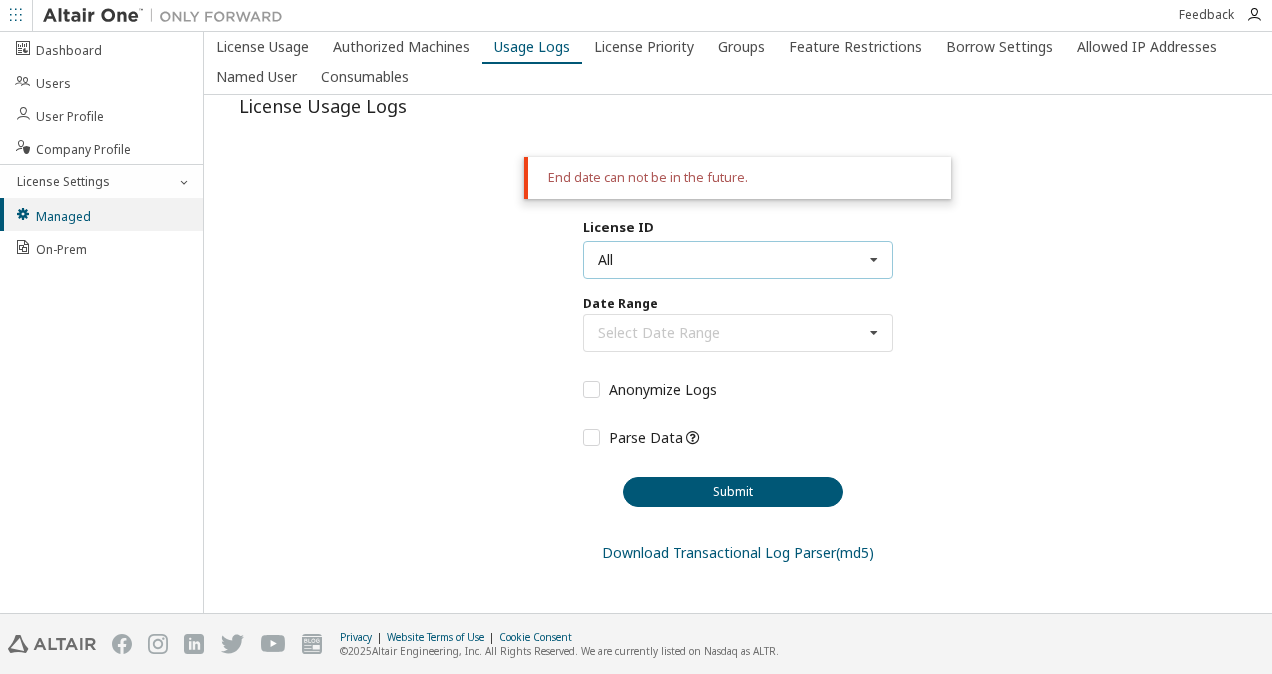 click on "All All 117391 - AU Electronic Designer/Engineer  (Expired)  132236 - AU Enterprise Suite   728 - HyperWorks Units  (Voided: 2020-12-10)  25665 - AU Multi-Physics / Mechatronics Engineer  (Voided: 2021-03-09)  32869 - AU Multi-Physics / Mechatronics Engineer  (Voided: 2021-07-25)  38859 - AU Multi-Physics / Mechatronics Engineer  (Voided: 2022-04-07)  52665 - AU Multi-Physics / Mechatronics Engineer  (Voided: 2022-08-01)  59947 - AU Multi-Physics / Mechatronics Engineer  (Voided: 2022-09-08)  61671 - AU Multi-Physics / Mechatronics Engineer  (Voided: 2023-07-31)  81216 - AU Multi-Physics / Mechatronics Engineer  (Voided: 2023-09-17)  88778 - AU Multi-Physics / Mechatronics Engineer  (Voided: 2024-05-19)  110742 - AU Enterprise Suite  (Voided: 2024-07-31)  116336 - AU Enterprise Suite  (Voided: 2024-12-18)" at bounding box center (738, 260) 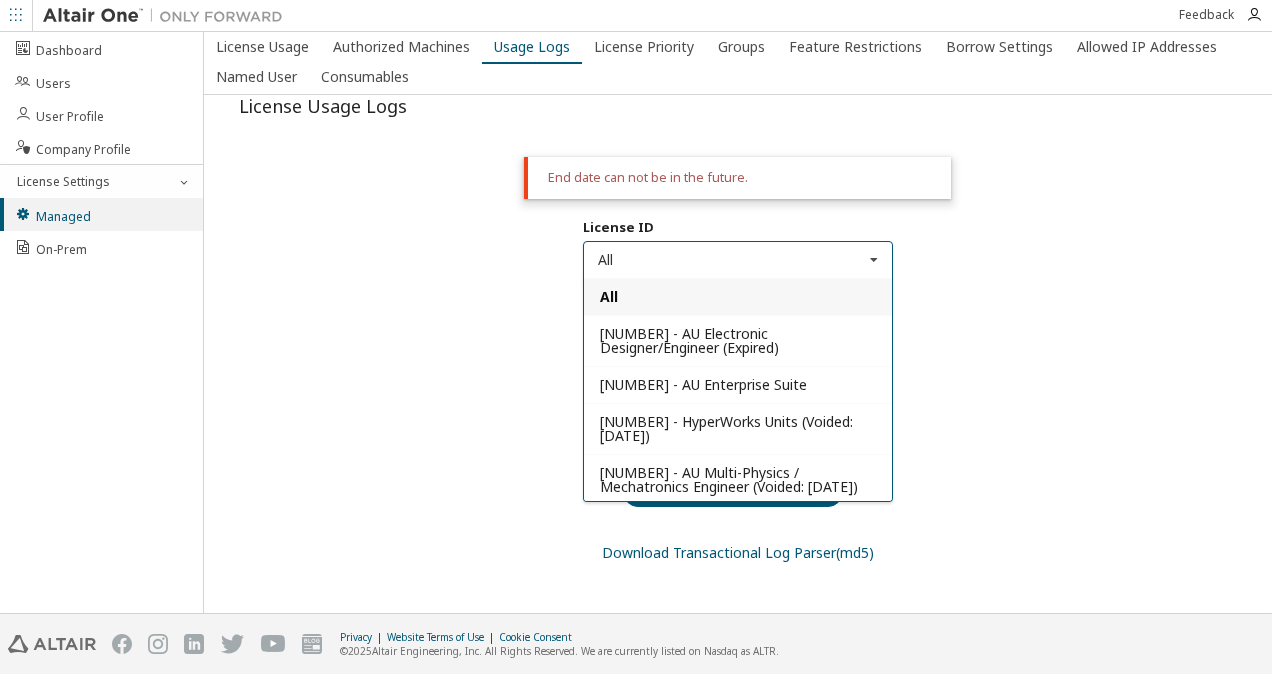click on "All All 117391 - AU Electronic Designer/Engineer  (Expired)  132236 - AU Enterprise Suite   728 - HyperWorks Units  (Voided: 2020-12-10)  25665 - AU Multi-Physics / Mechatronics Engineer  (Voided: 2021-03-09)  32869 - AU Multi-Physics / Mechatronics Engineer  (Voided: 2021-07-25)  38859 - AU Multi-Physics / Mechatronics Engineer  (Voided: 2022-04-07)  52665 - AU Multi-Physics / Mechatronics Engineer  (Voided: 2022-08-01)  59947 - AU Multi-Physics / Mechatronics Engineer  (Voided: 2022-09-08)  61671 - AU Multi-Physics / Mechatronics Engineer  (Voided: 2023-07-31)  81216 - AU Multi-Physics / Mechatronics Engineer  (Voided: 2023-09-17)  88778 - AU Multi-Physics / Mechatronics Engineer  (Voided: 2024-05-19)  110742 - AU Enterprise Suite  (Voided: 2024-07-31)  116336 - AU Enterprise Suite  (Voided: 2024-12-18)" at bounding box center (738, 260) 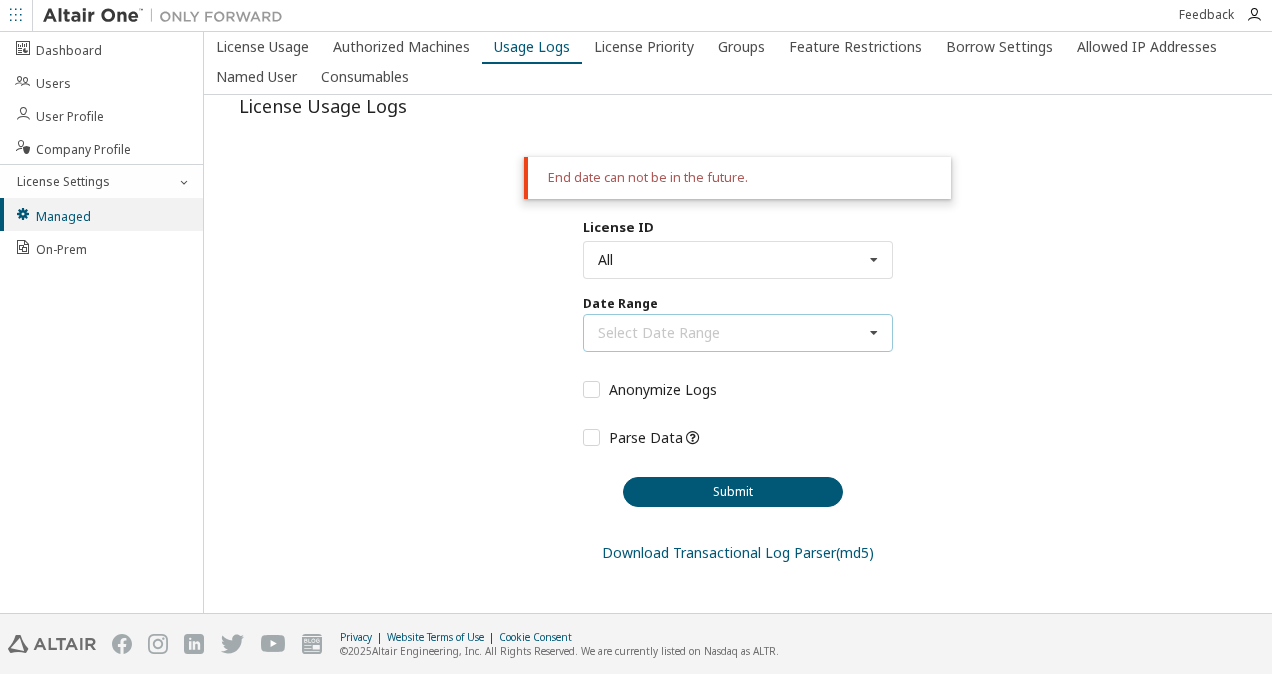 click on "Select Date Range Last 30 days Year to date Custom Date Range" at bounding box center [738, 333] 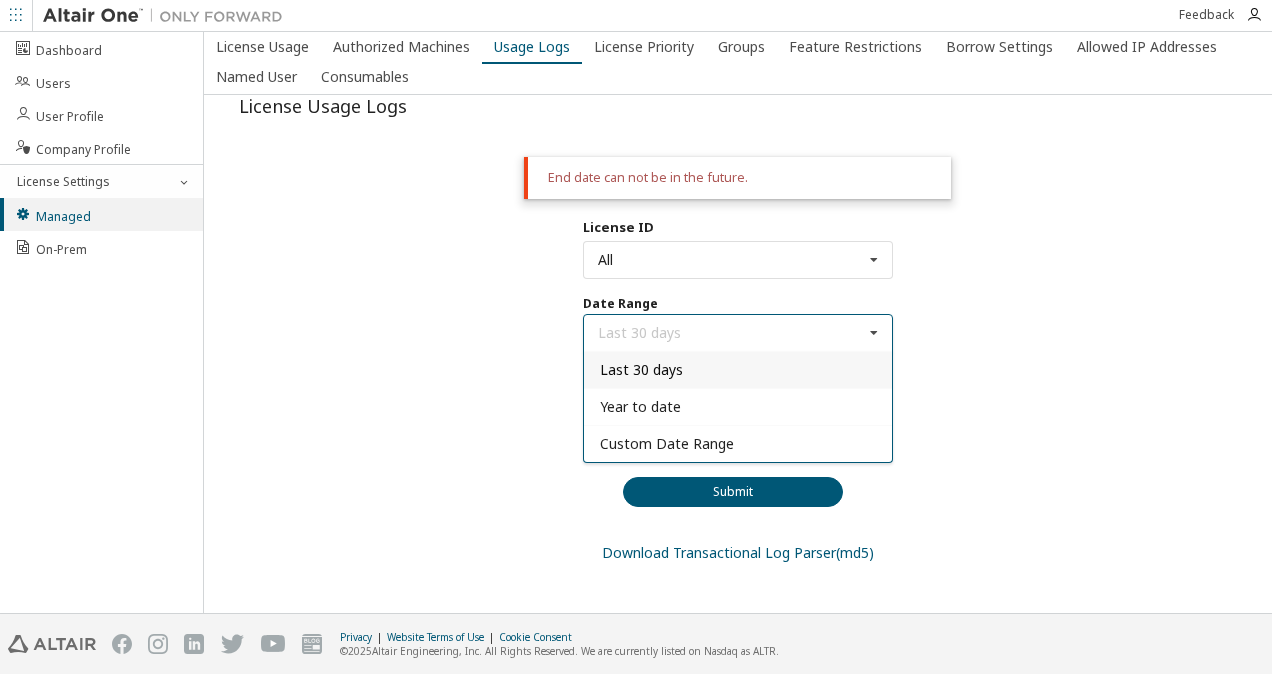 click on "Last 30 days" at bounding box center (738, 369) 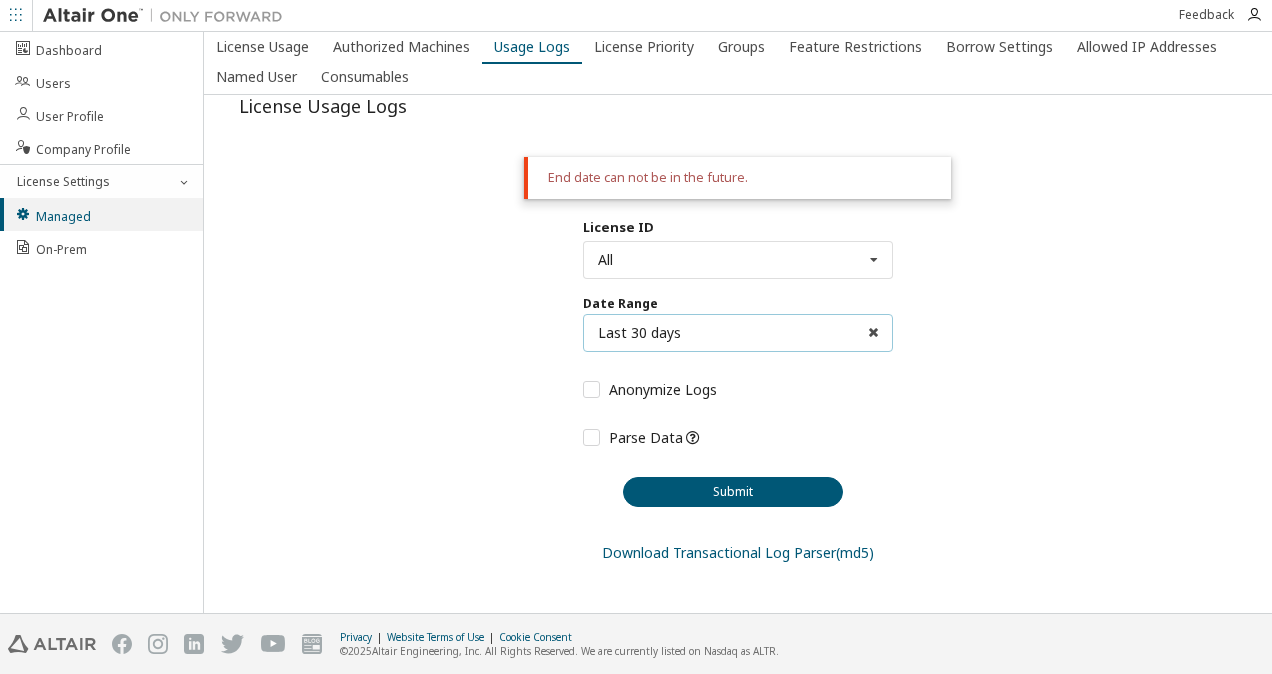 click on "Last 30 days Last 30 days Year to date Custom Date Range" at bounding box center (738, 333) 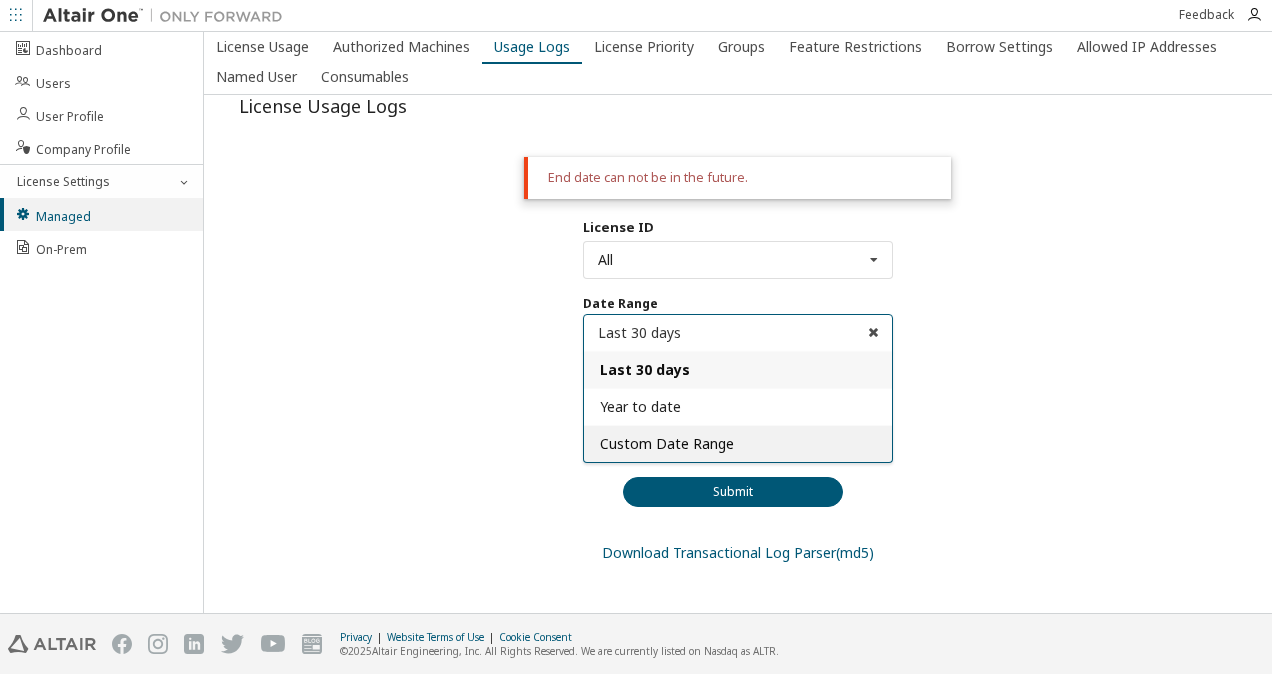 click on "Custom Date Range" at bounding box center (667, 443) 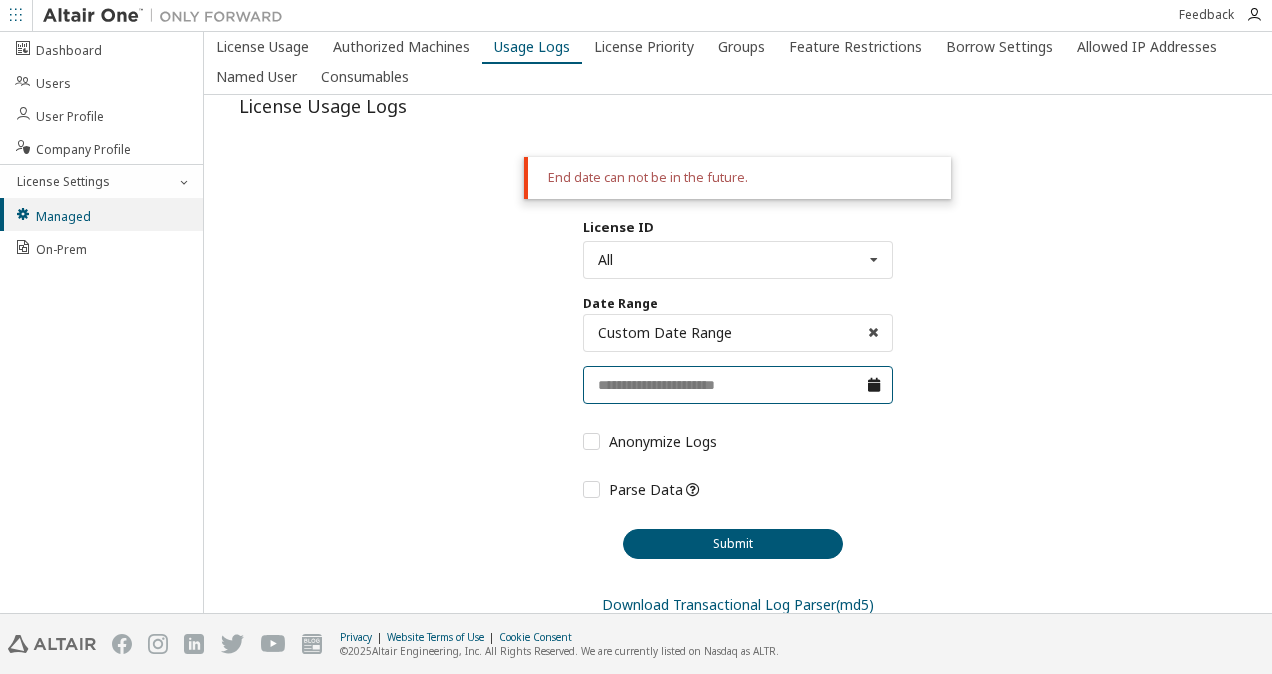 click at bounding box center [738, 385] 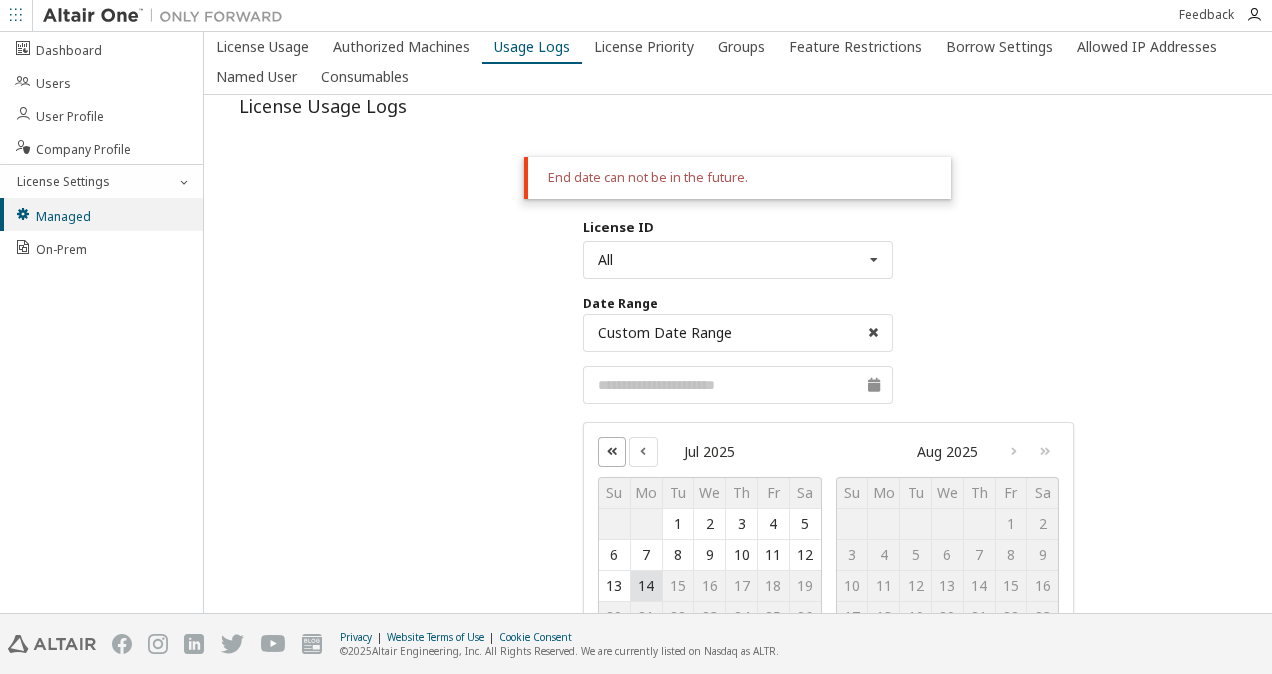 click at bounding box center [612, 451] 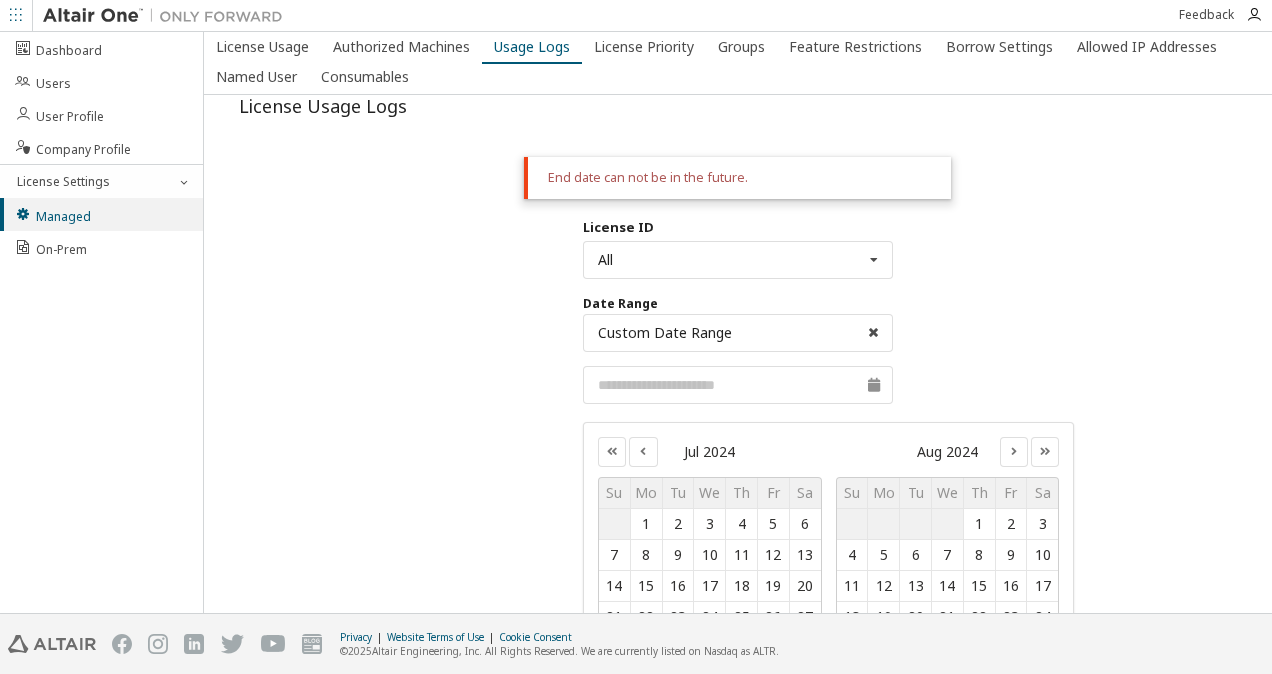 scroll, scrollTop: 62, scrollLeft: 0, axis: vertical 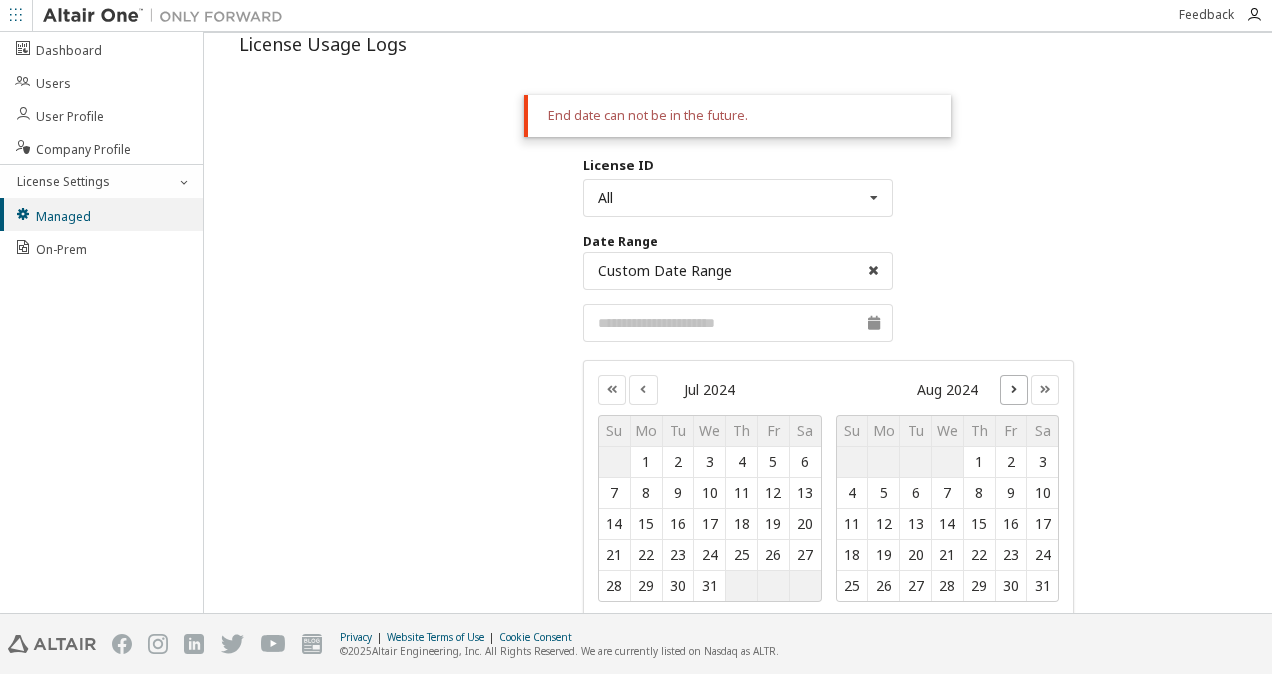 click at bounding box center (1014, 389) 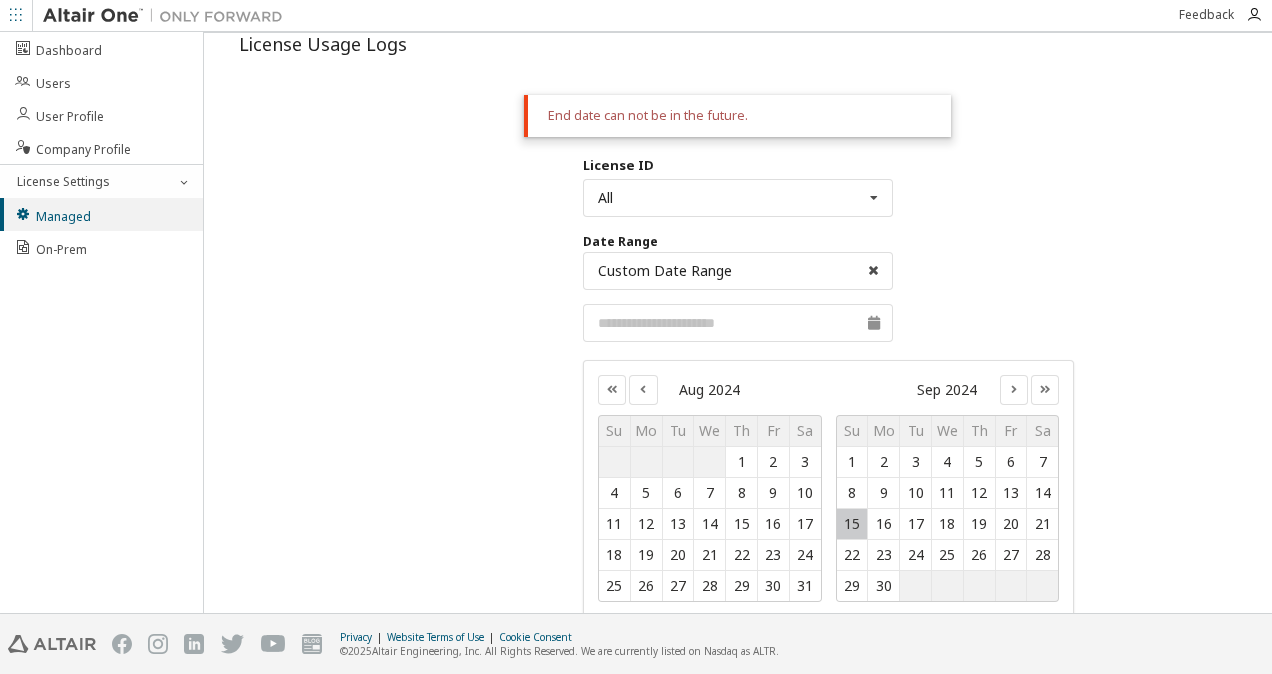 click on "15" at bounding box center (852, 524) 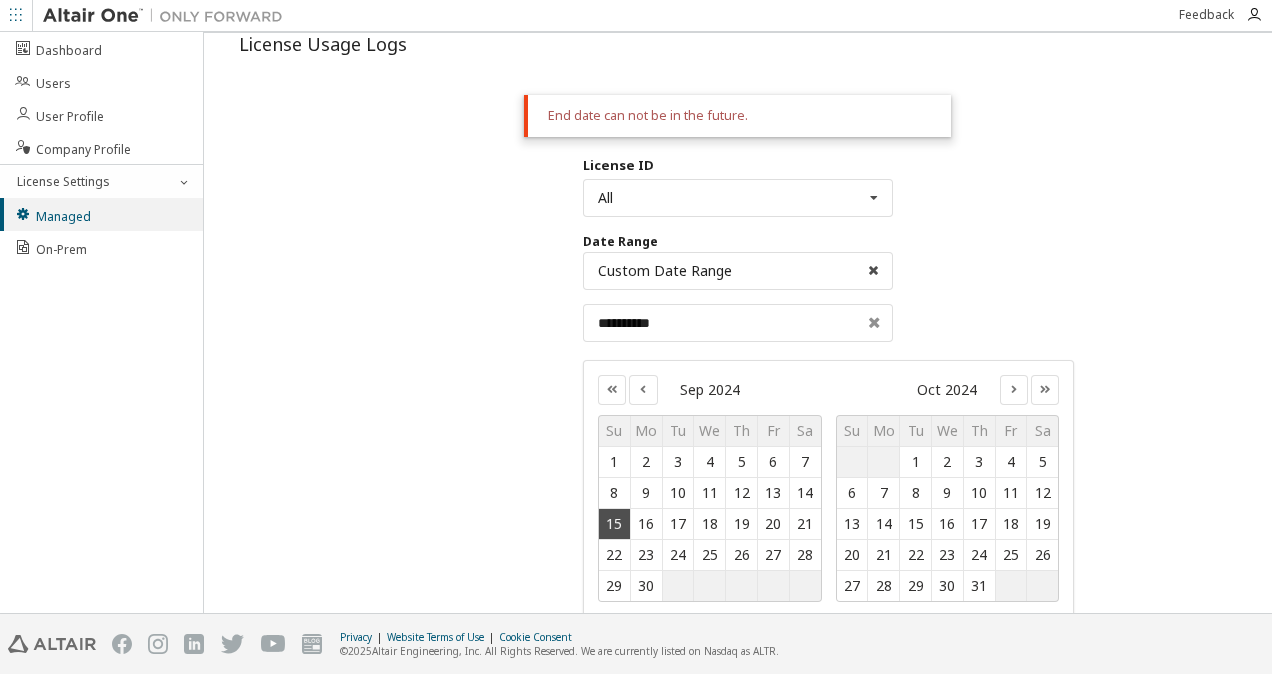 click on "**********" at bounding box center (738, 323) 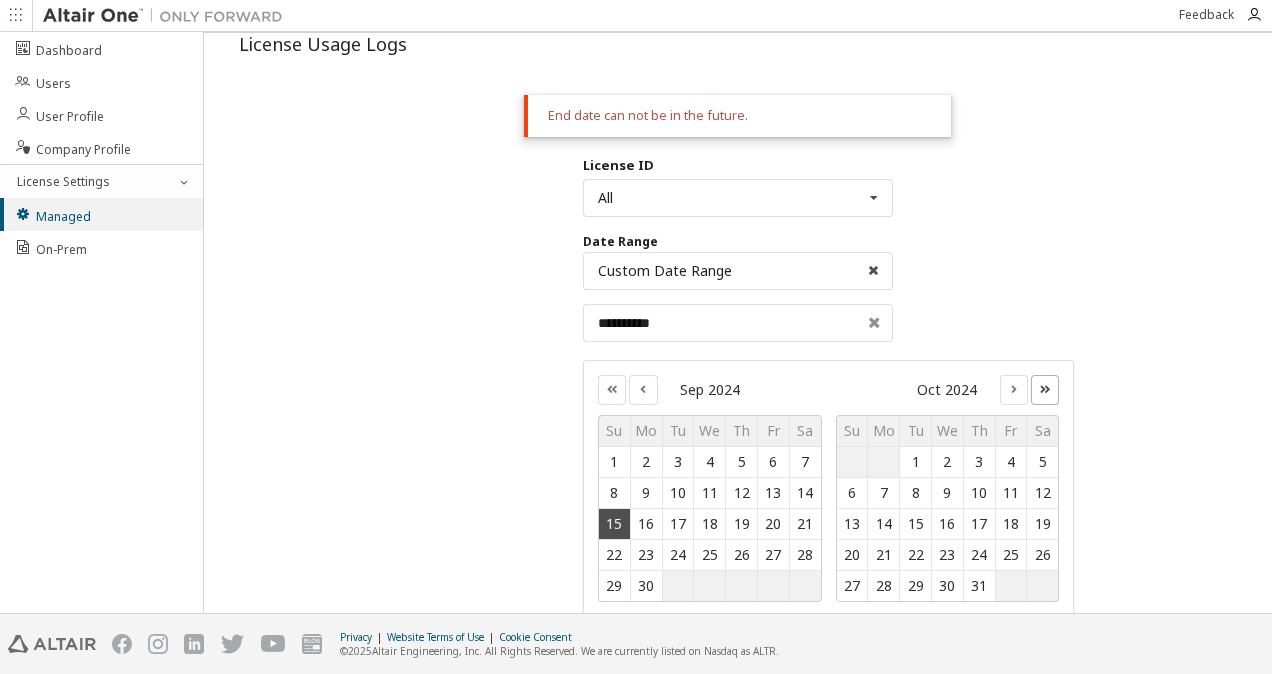 click at bounding box center (1045, 389) 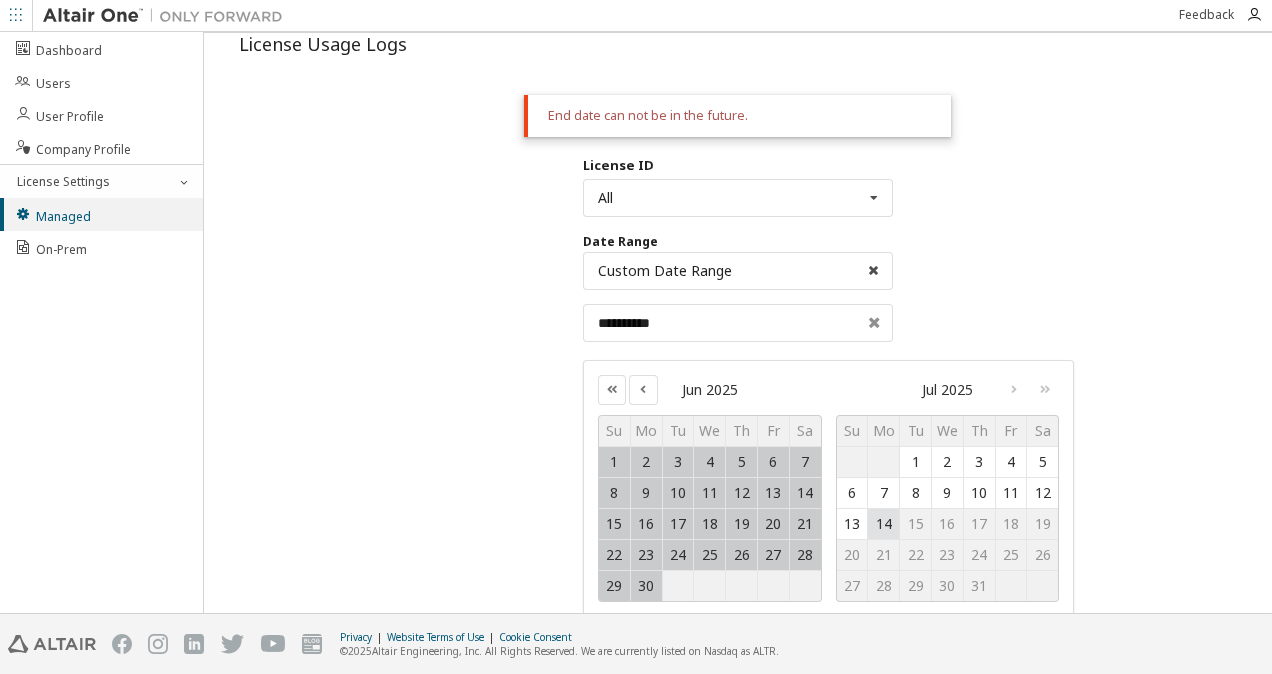 click on "30" at bounding box center (646, 586) 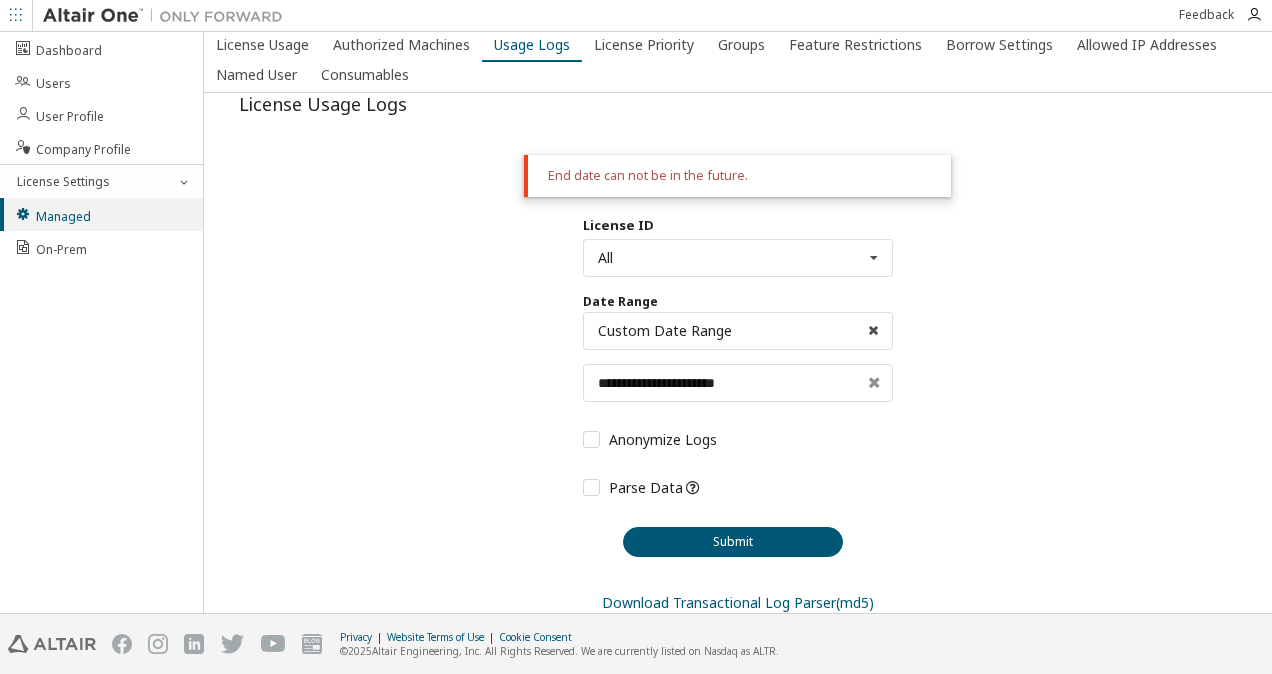 scroll, scrollTop: 0, scrollLeft: 0, axis: both 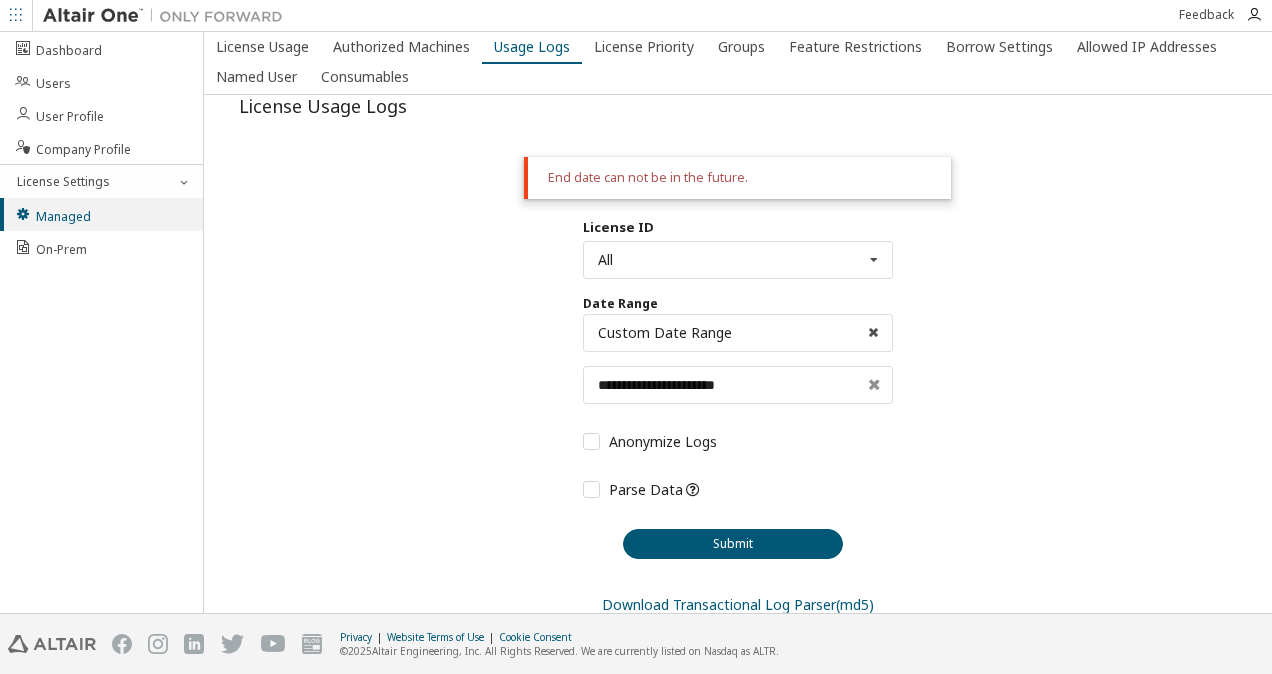drag, startPoint x: 720, startPoint y: 537, endPoint x: 1062, endPoint y: 468, distance: 348.8911 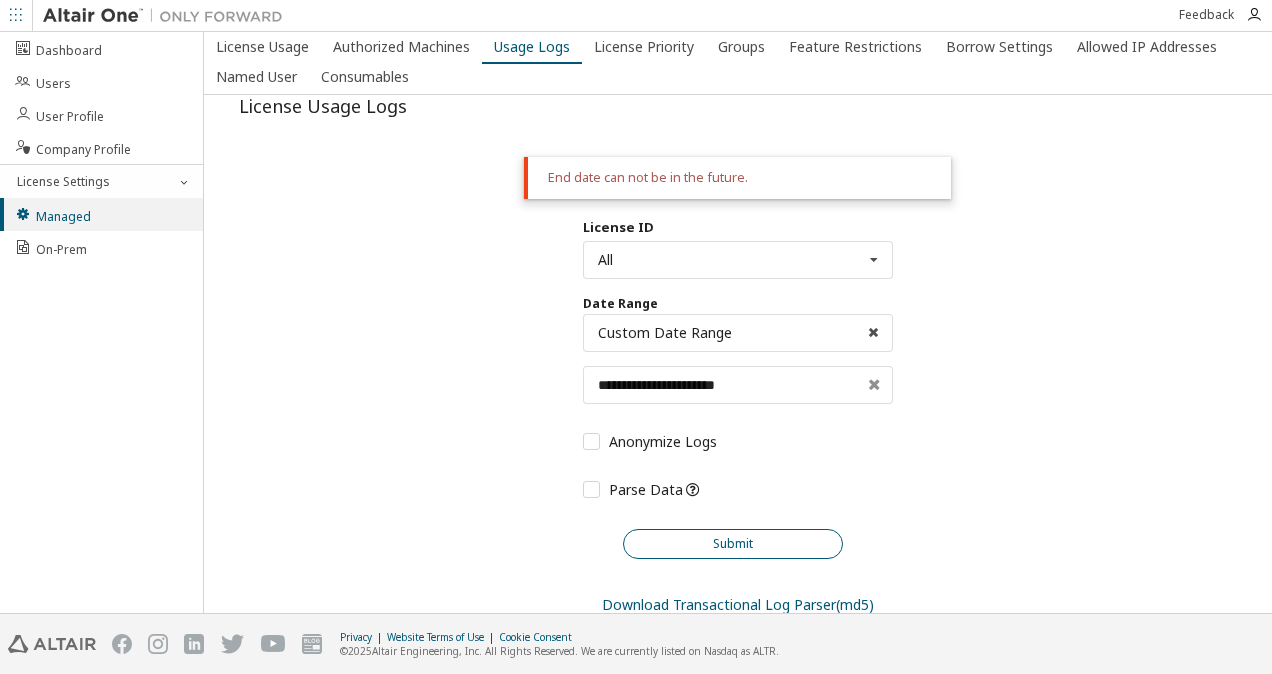 click on "Submit" at bounding box center [733, 544] 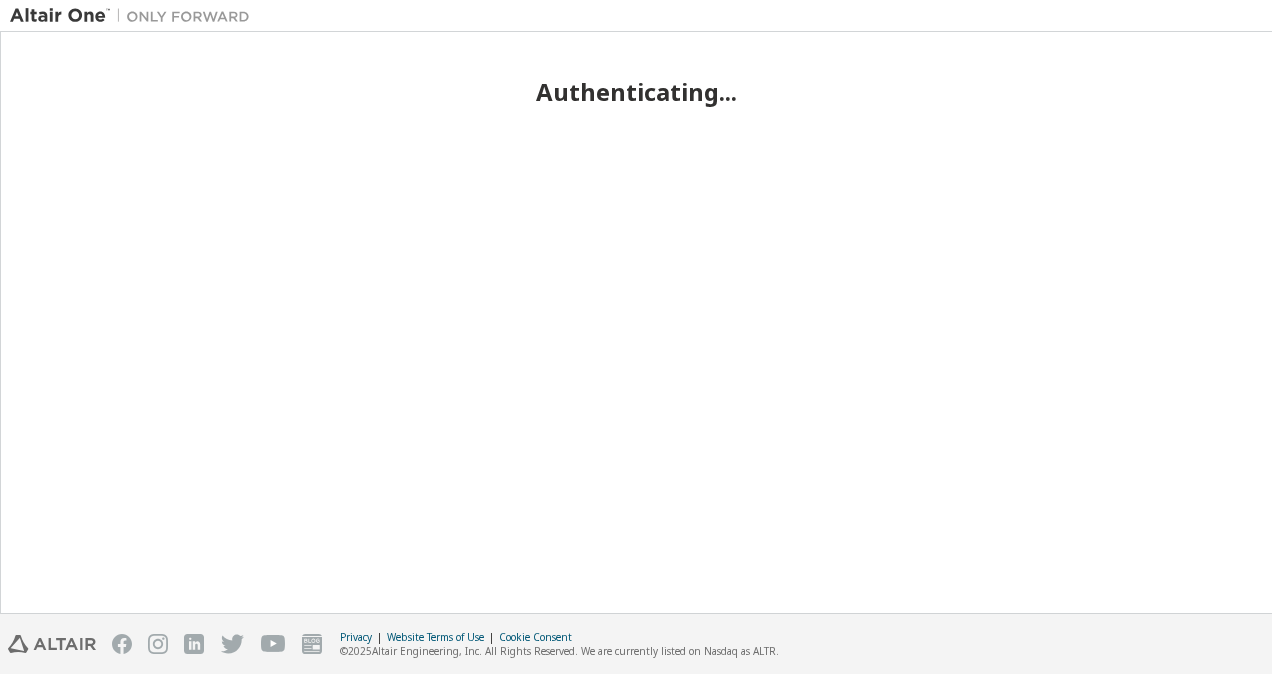 scroll, scrollTop: 0, scrollLeft: 0, axis: both 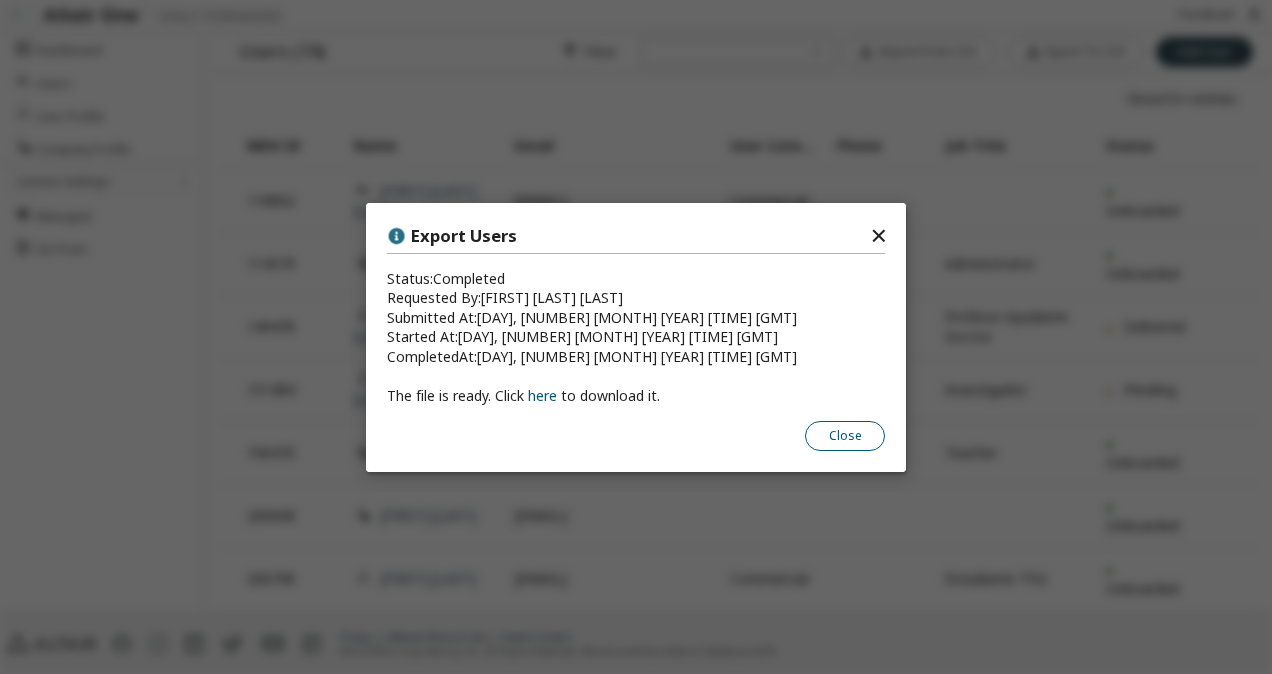click on "Close" at bounding box center [845, 435] 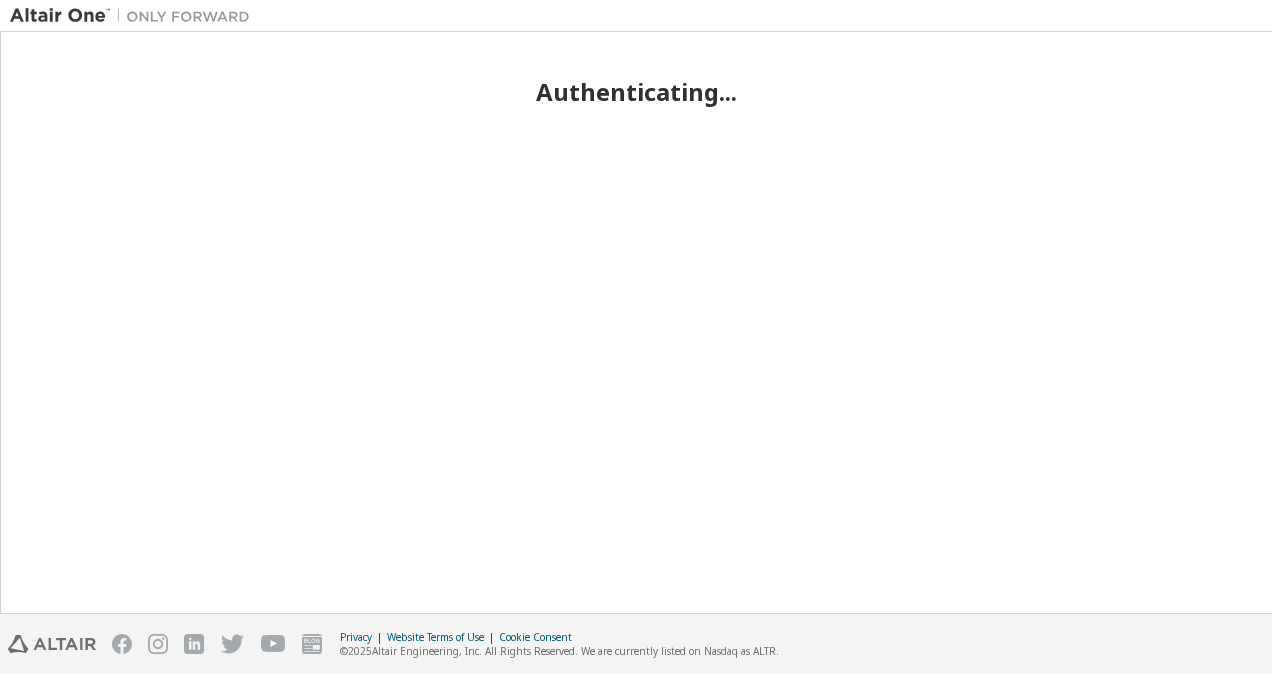 scroll, scrollTop: 0, scrollLeft: 0, axis: both 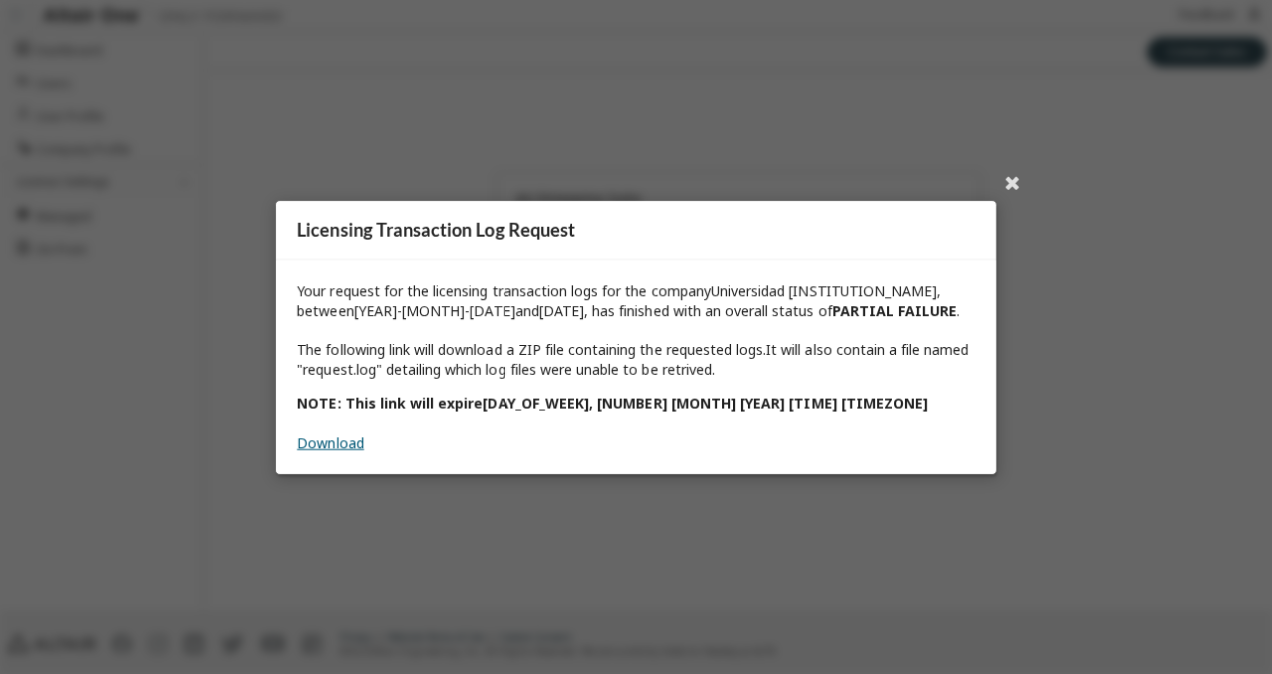 click on "Download" at bounding box center (330, 442) 